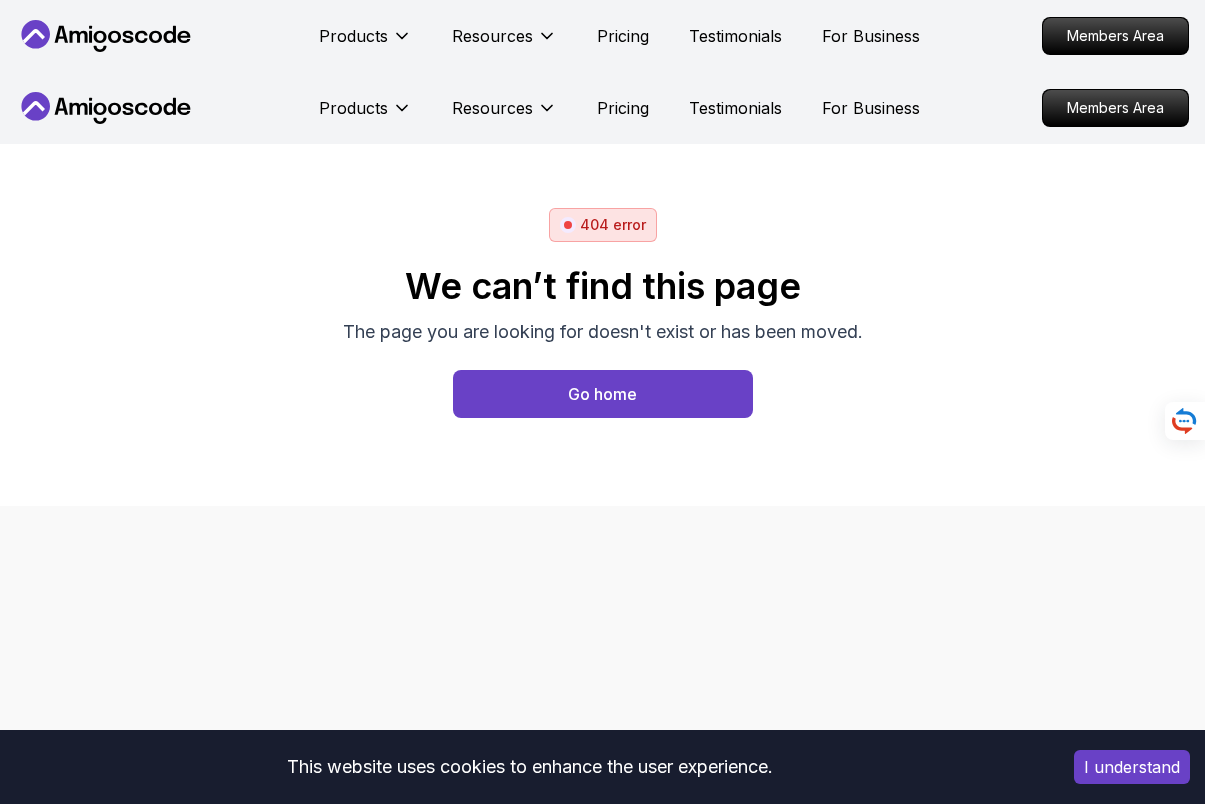 scroll, scrollTop: 0, scrollLeft: 0, axis: both 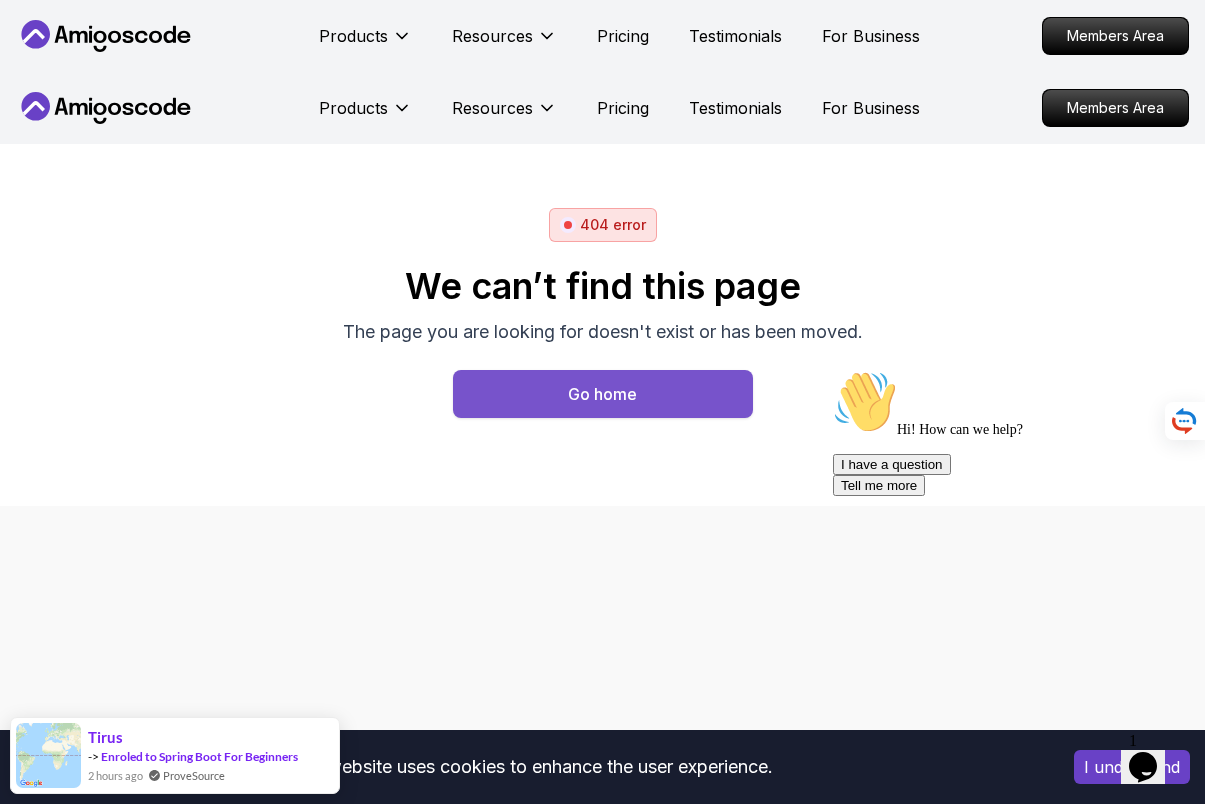 click on "Go home" at bounding box center (603, 394) 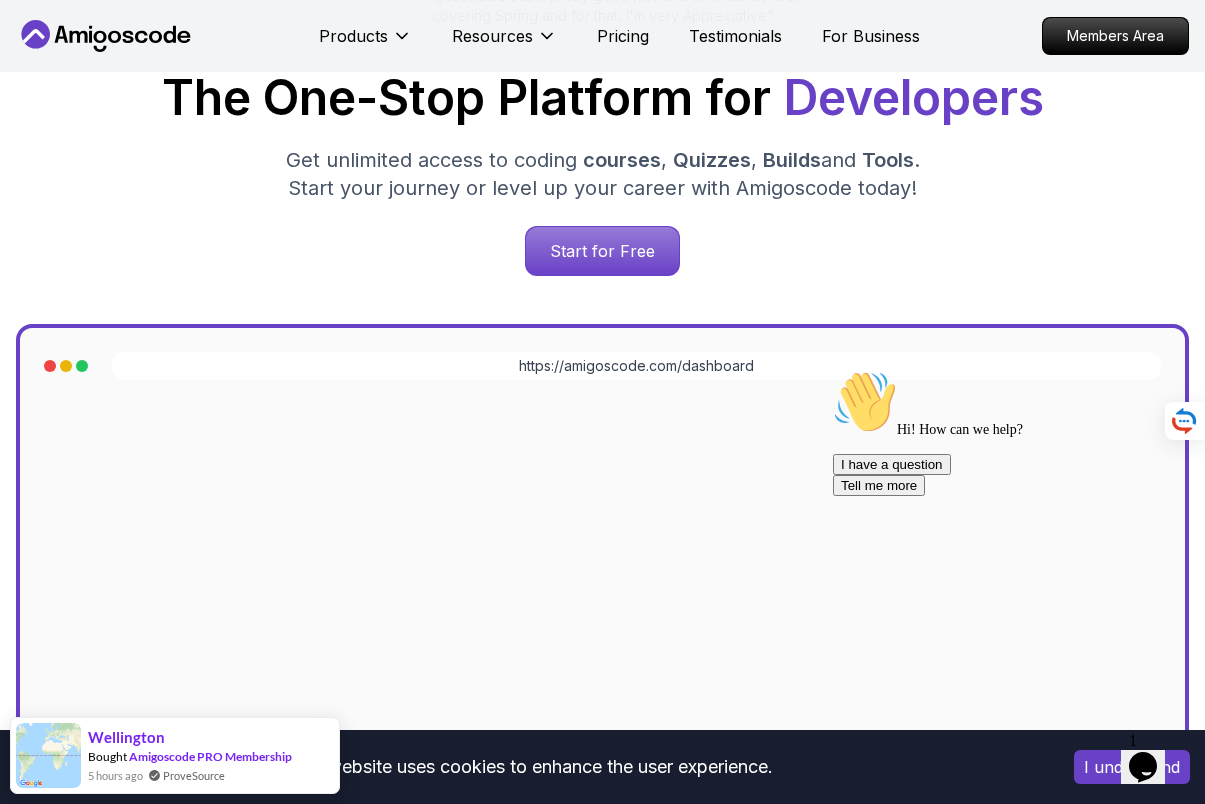 scroll, scrollTop: 0, scrollLeft: 0, axis: both 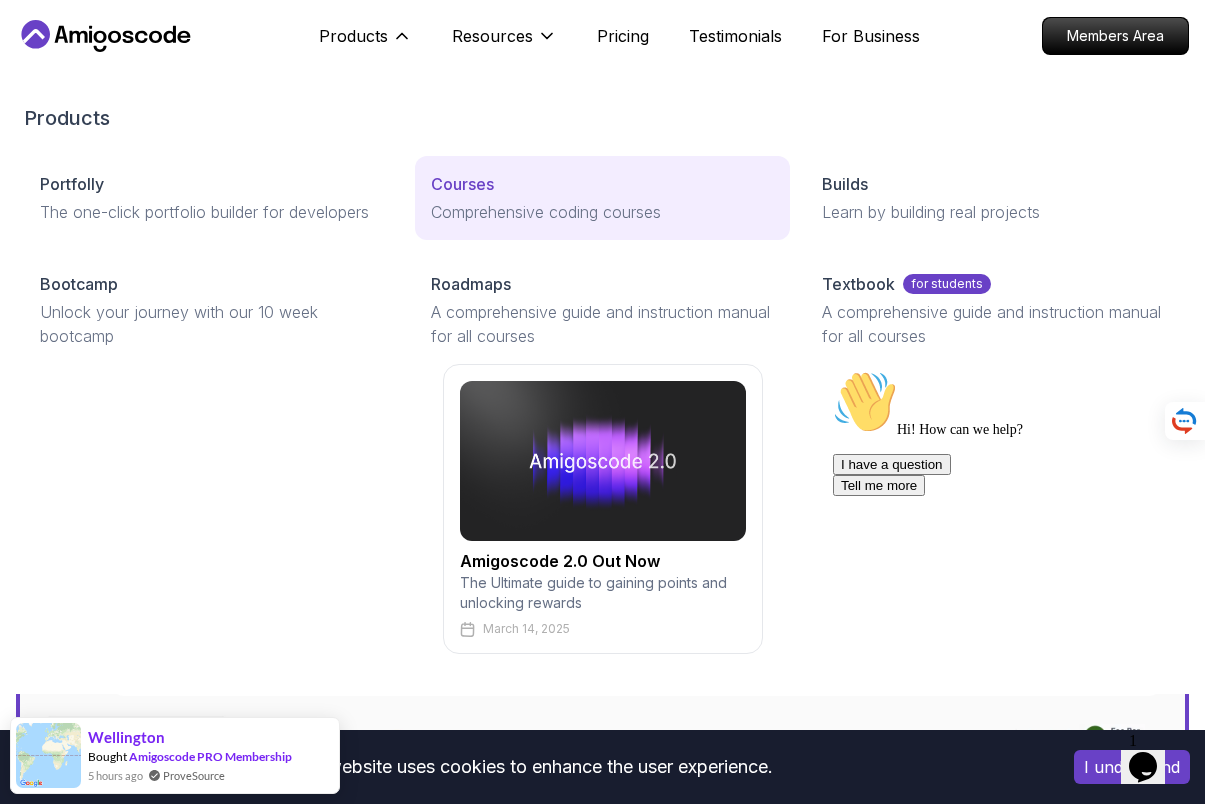 click on "Courses" at bounding box center (462, 184) 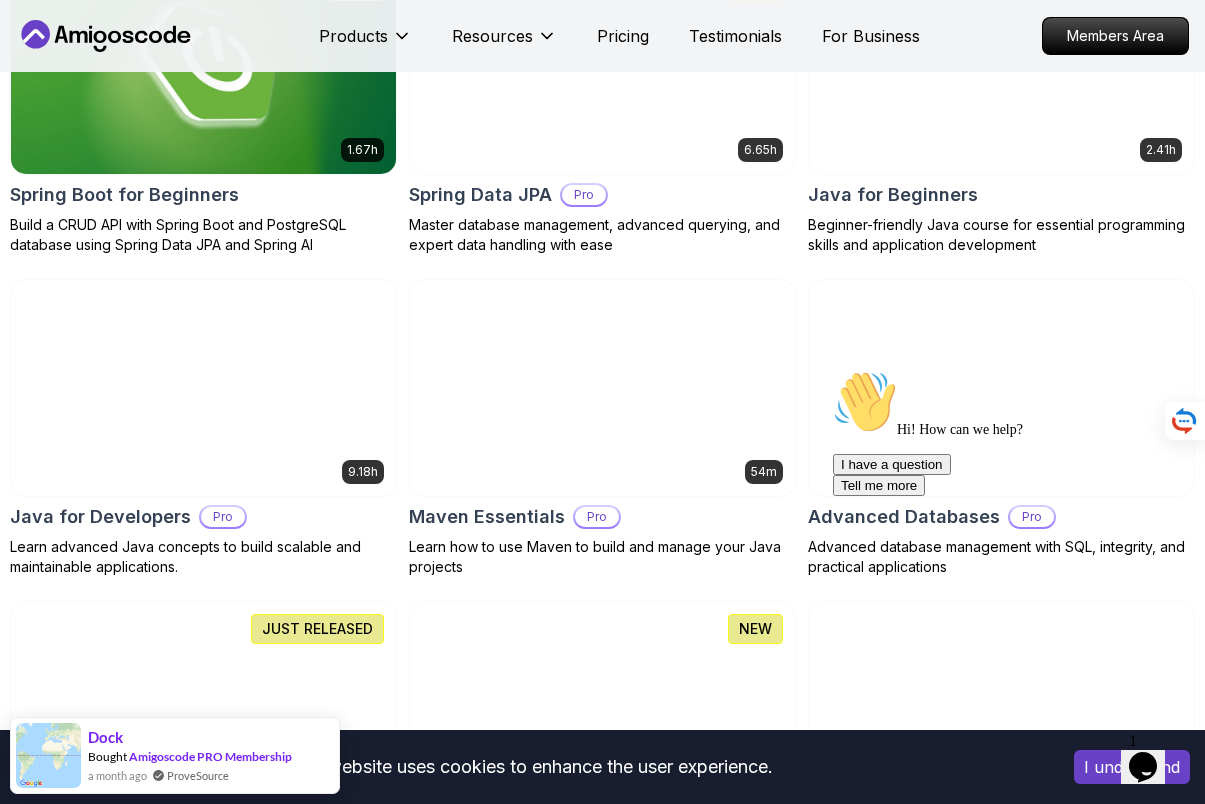 scroll, scrollTop: 1327, scrollLeft: 0, axis: vertical 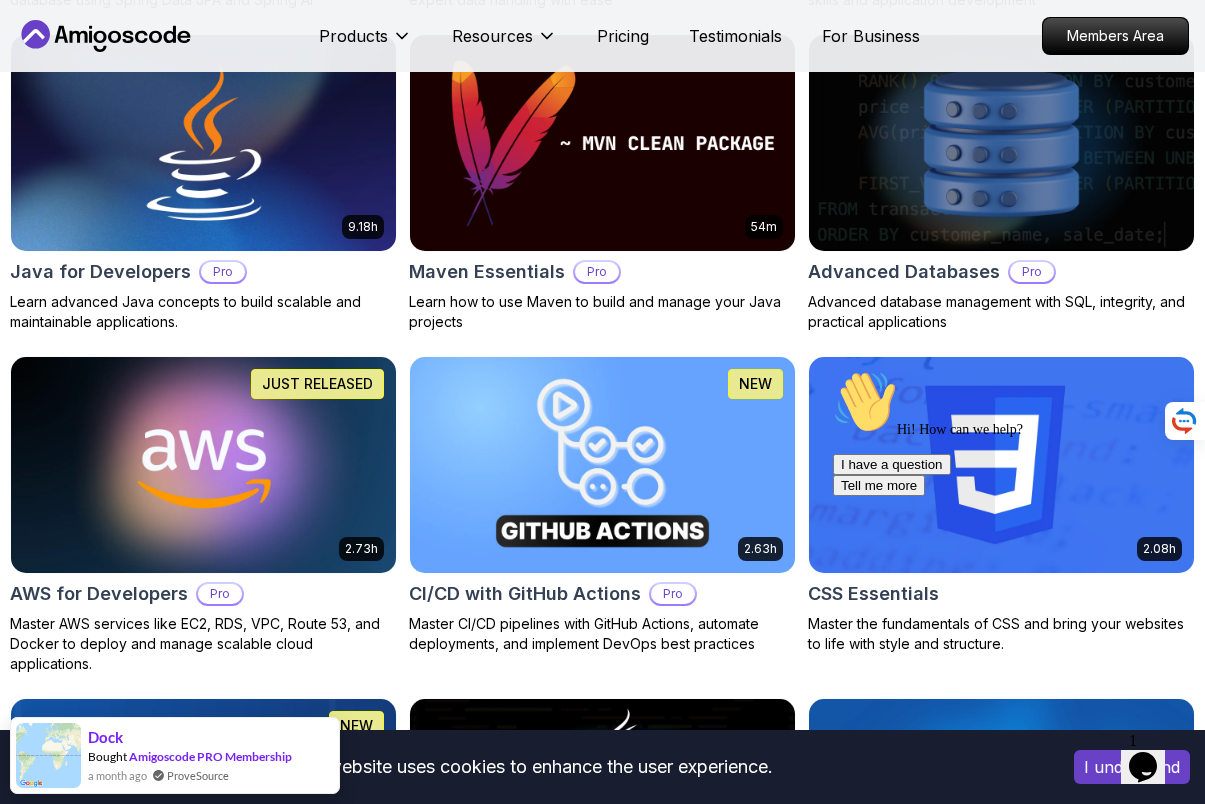click on "×
This website uses cookies to enhance the user experience. I understand Products Resources Pricing Testimonials For Business Members Area Products Resources Pricing Testimonials For Business Members Area All Courses Learn Java, Spring Boot, DevOps & More with Amigoscode Premium Courses Master in-demand skills like Java, Spring Boot, DevOps, React, and more through hands-on, expert-led courses. Advance your software development career with real-world projects and practical learning. Filters Filters Type Course Build Price Pro Free Instructors Nelson Djalo Richard Abz Duration 0-1 Hour 1-3 Hours +3 Hours Track Front End Back End Dev Ops Full Stack Level Junior Mid-level Senior 6.00h Linux Fundamentals Pro Learn the fundamentals of Linux and how to use the command line 5.18h Advanced Spring Boot Pro 3.30h Building APIs with Spring Boot Pro 1.67h NEW Spring Boot for Beginners 6.65h NEW" at bounding box center (602, 3946) 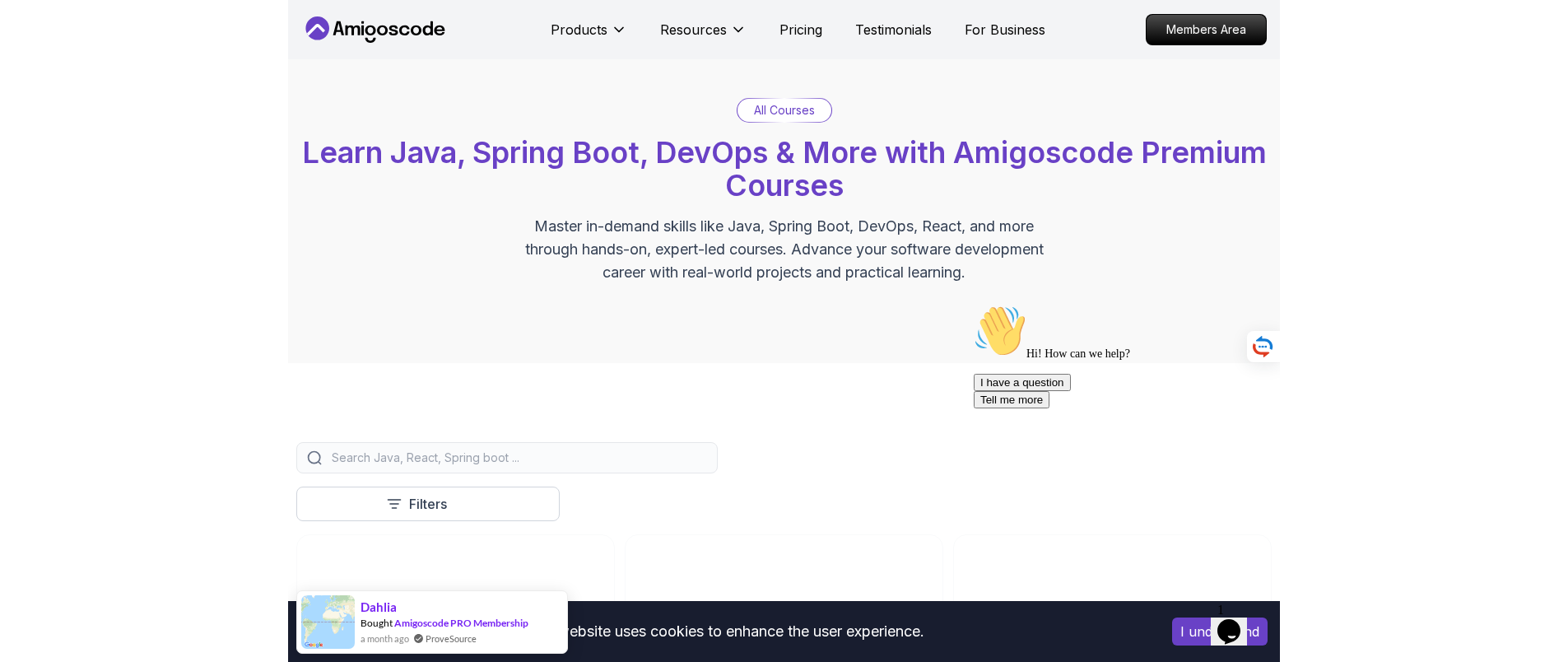 scroll, scrollTop: 0, scrollLeft: 0, axis: both 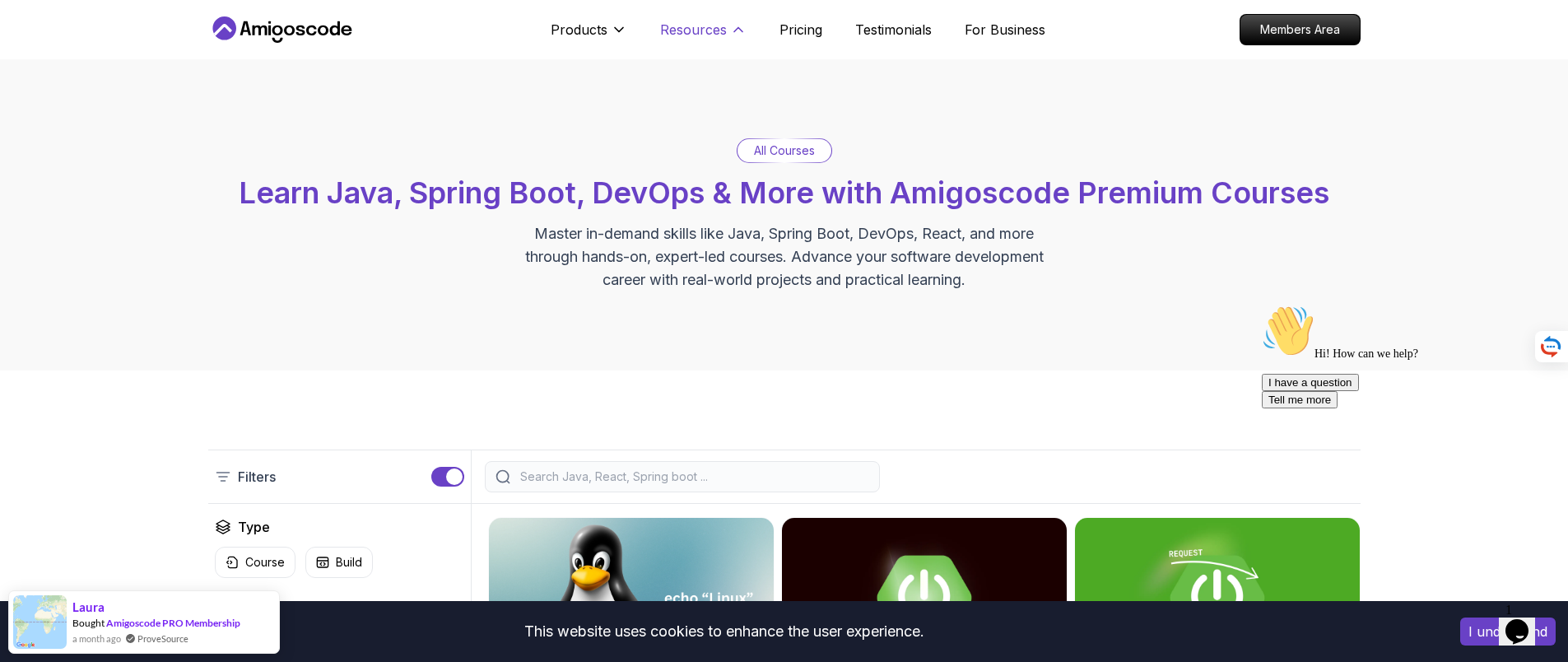 click on "Resources" at bounding box center [693, 30] 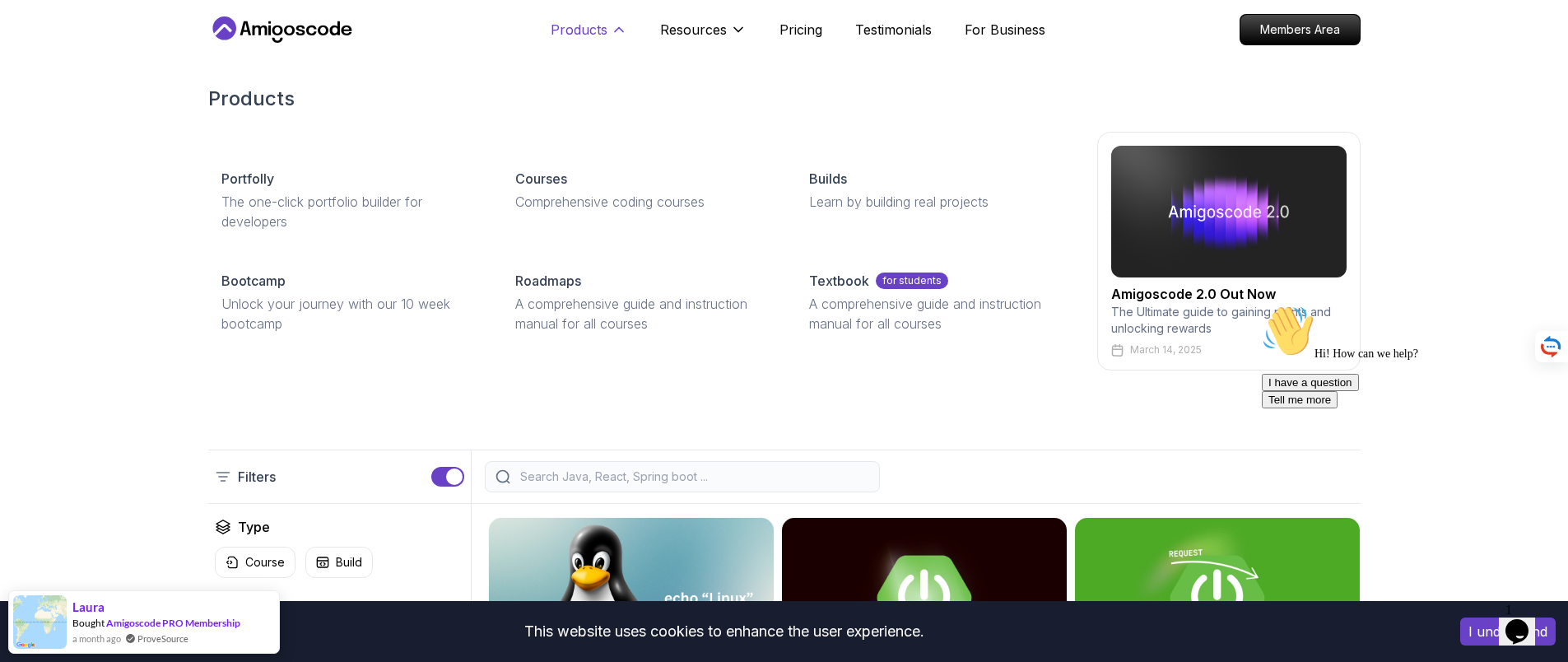 click on "Products" at bounding box center (579, 30) 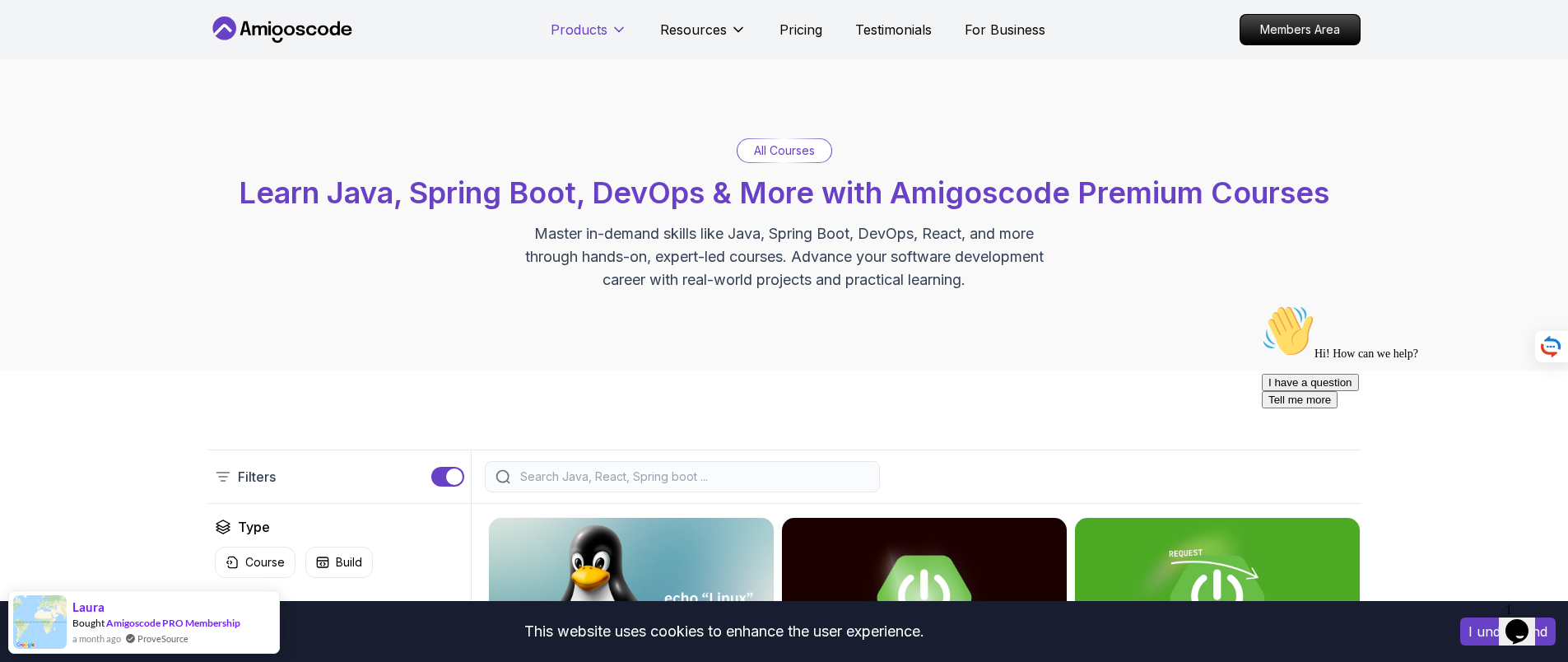 click on "Products" at bounding box center [579, 30] 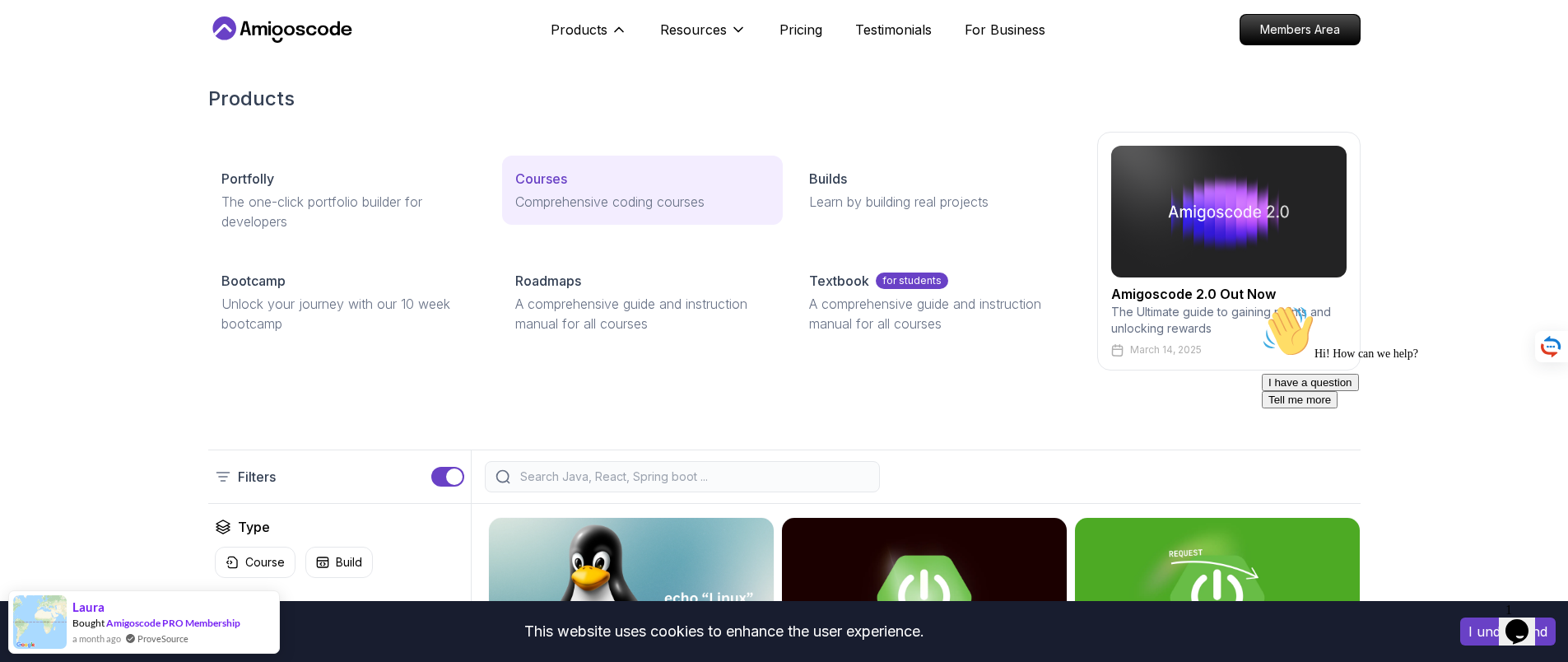 click on "Courses" at bounding box center [541, 179] 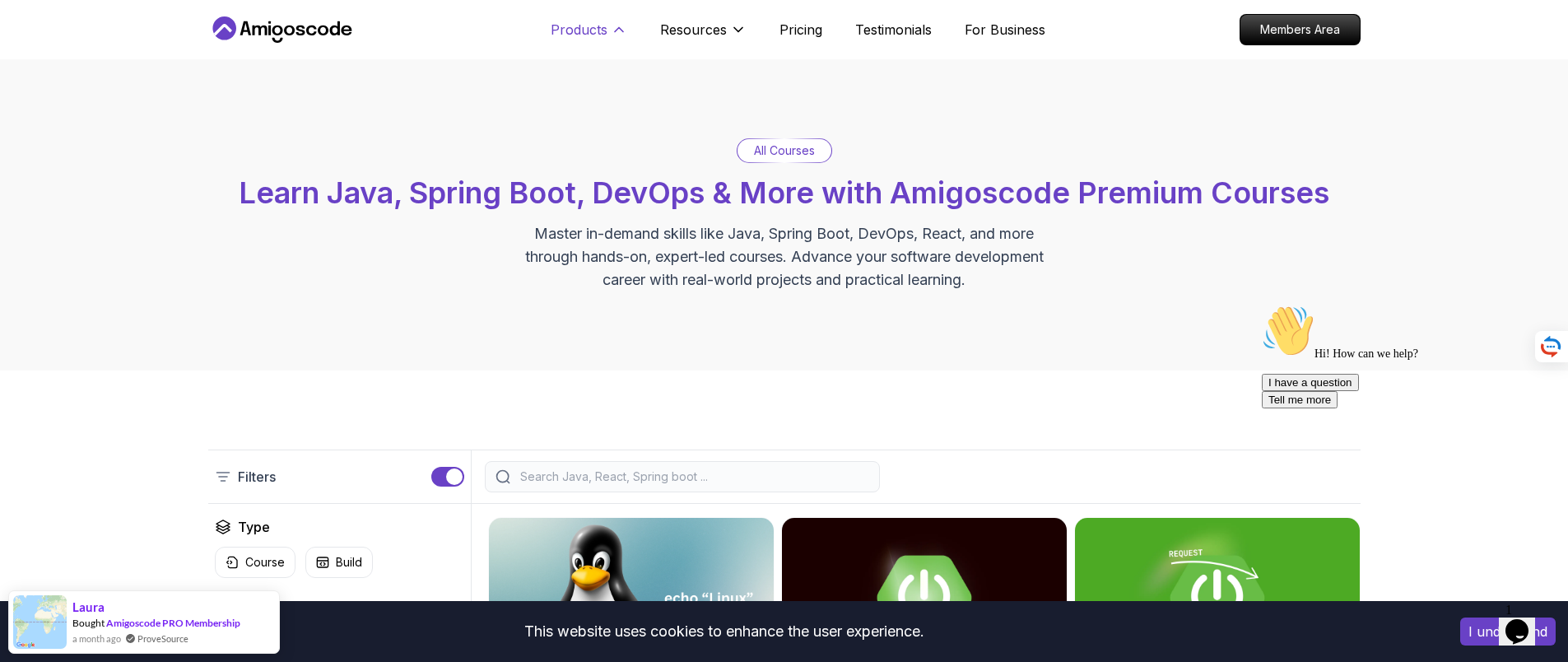 click on "Products" at bounding box center (579, 30) 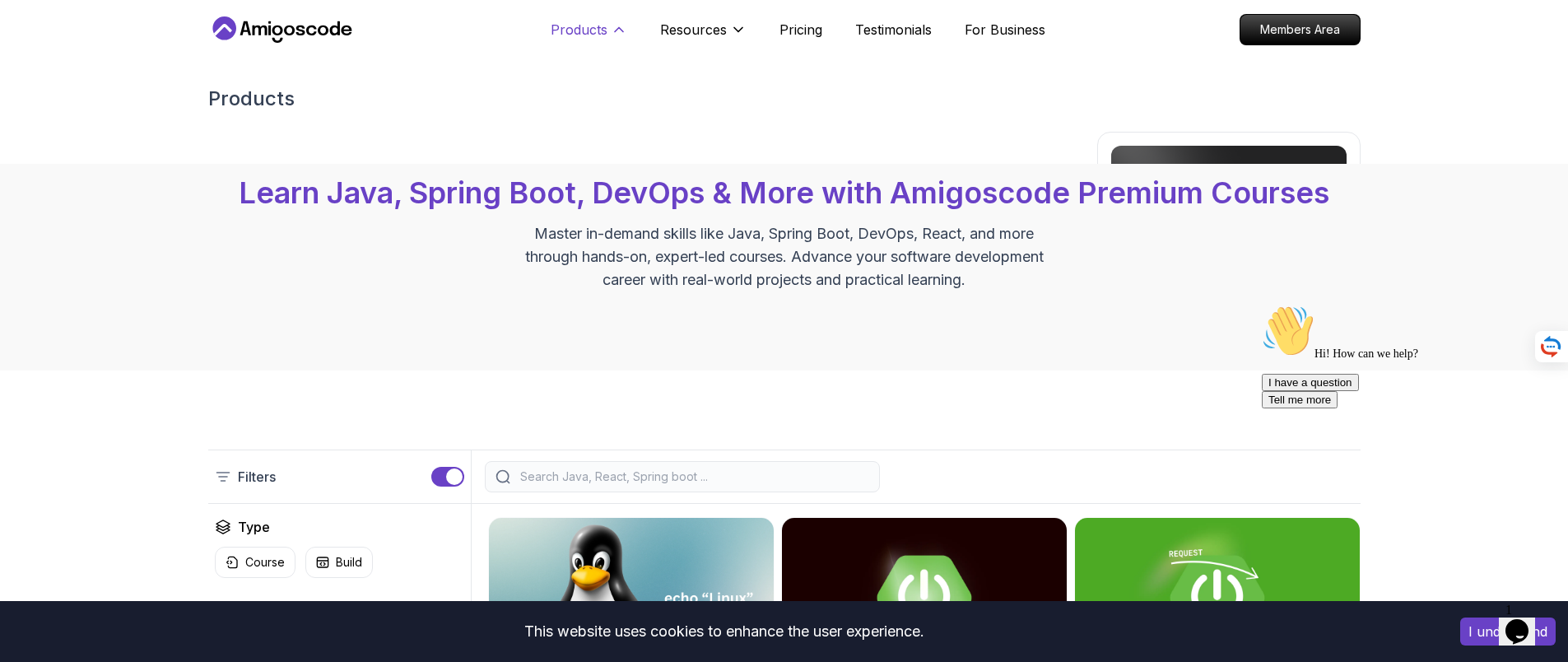 click on "Products" at bounding box center (579, 30) 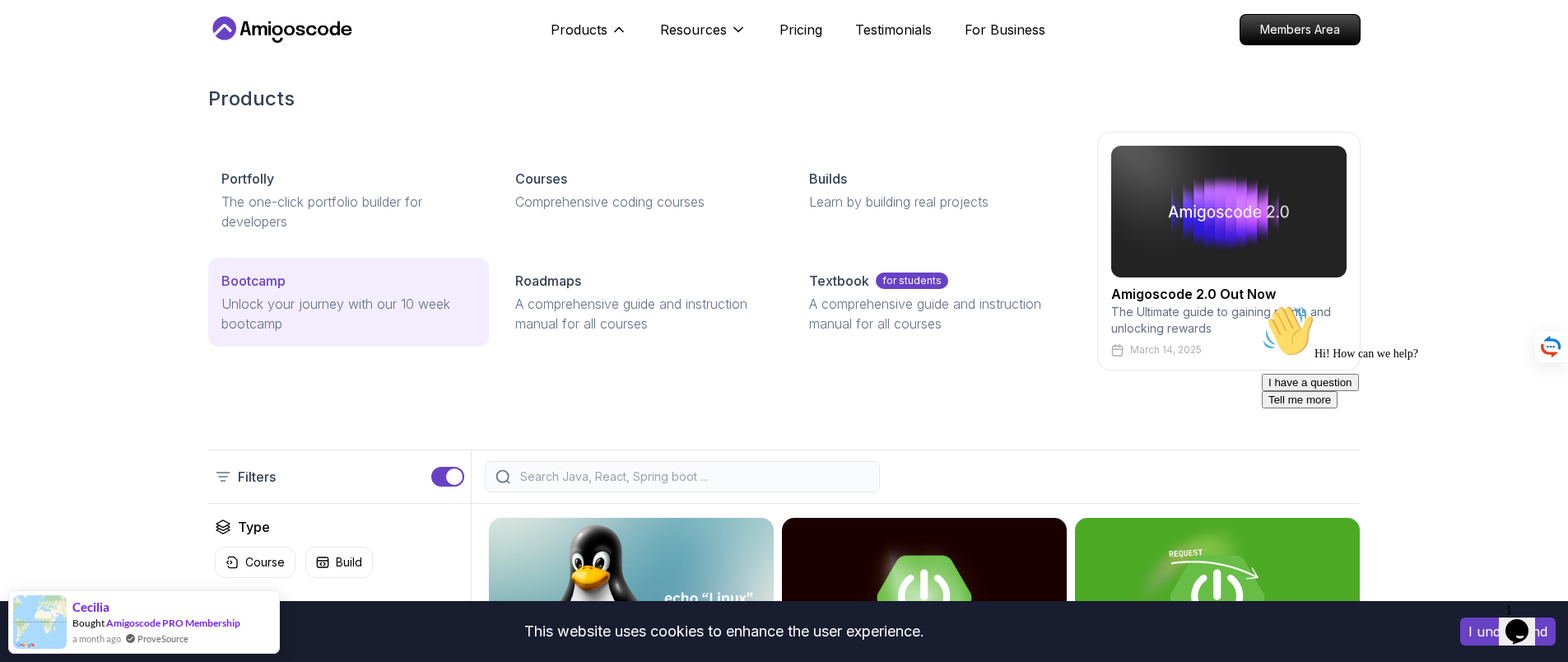 click on "Unlock your journey with our 10 week bootcamp" at bounding box center [348, 314] 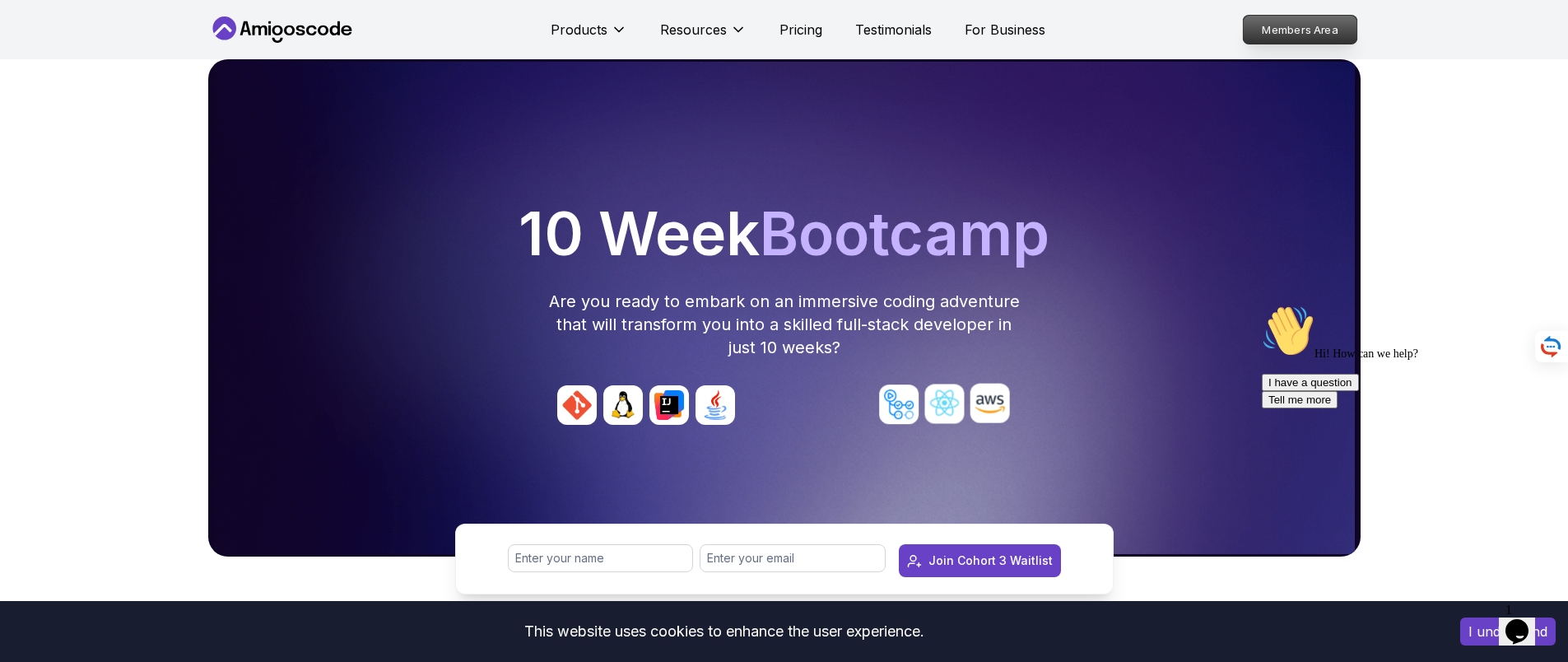 click on "Members Area" at bounding box center [1300, 30] 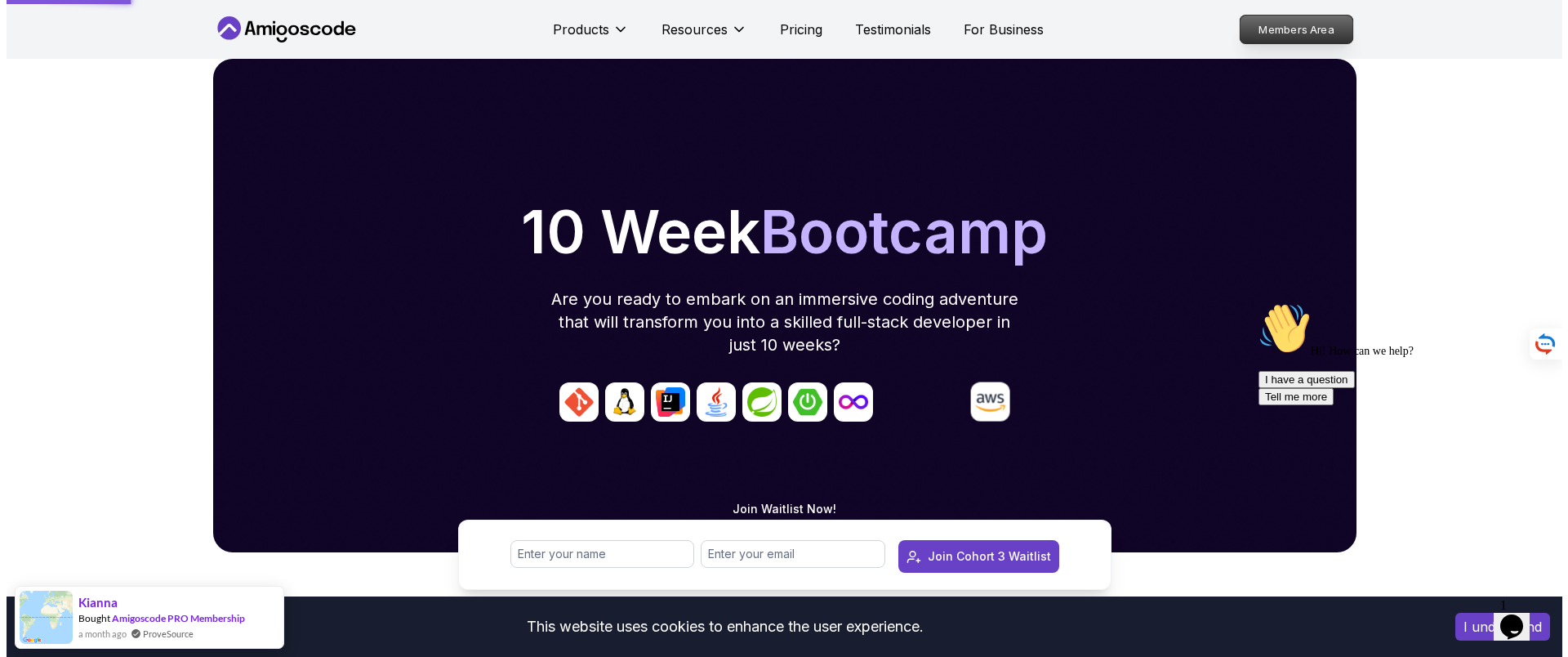 scroll, scrollTop: 0, scrollLeft: 0, axis: both 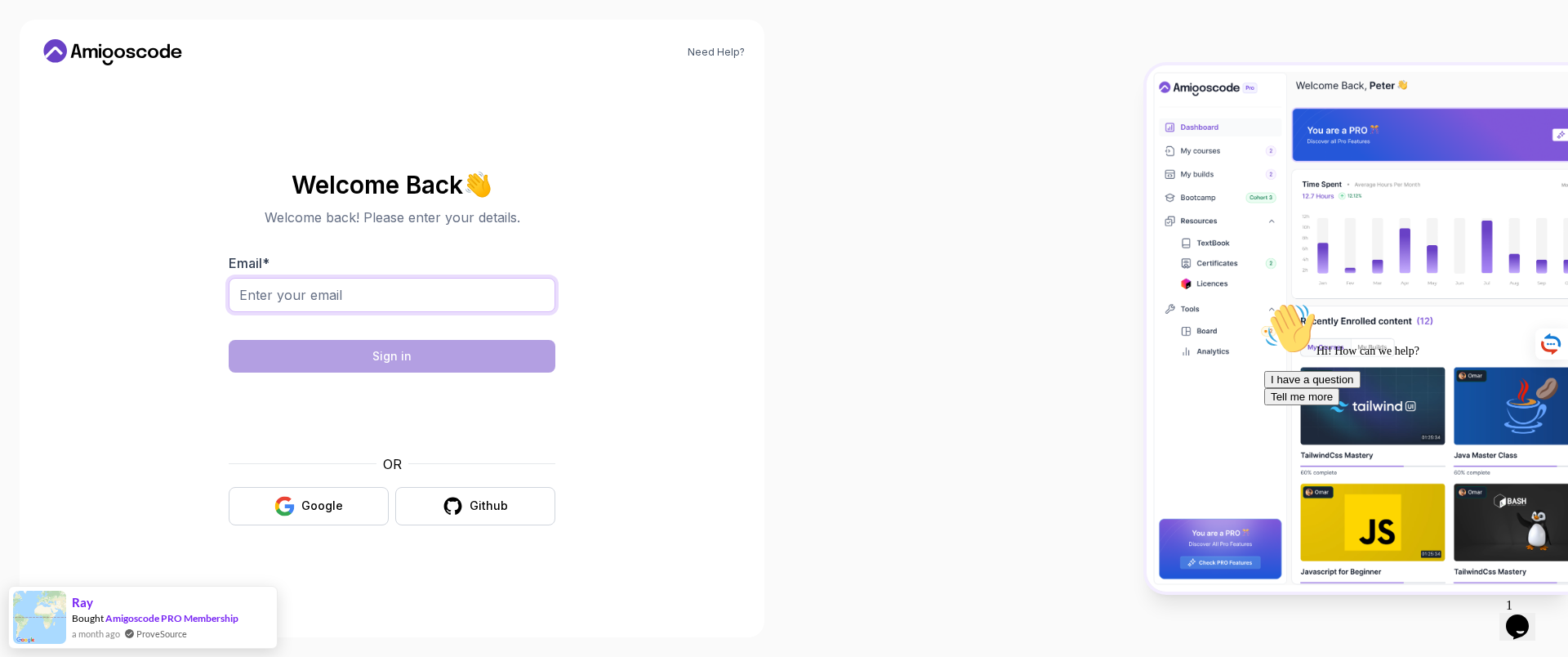 click on "Email *" at bounding box center [392, 295] 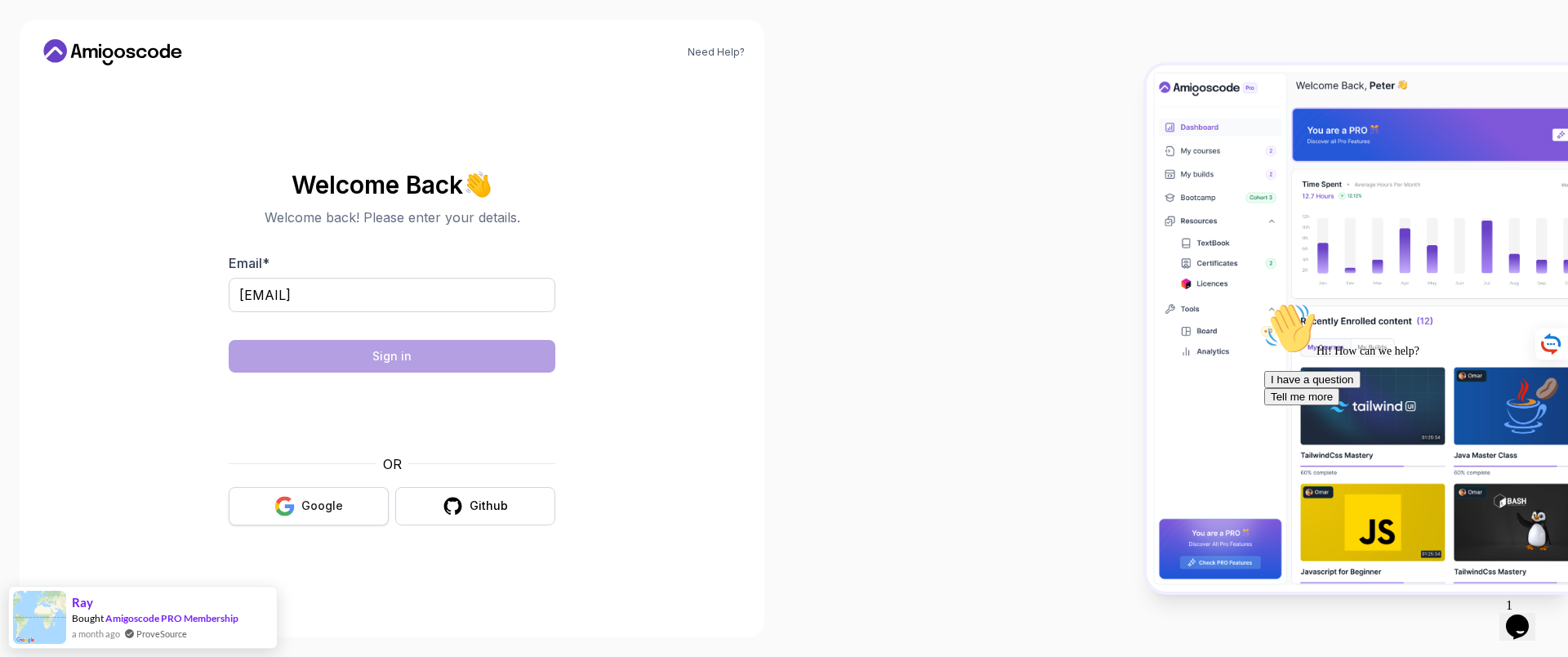 click on "Google" at bounding box center (322, 506) 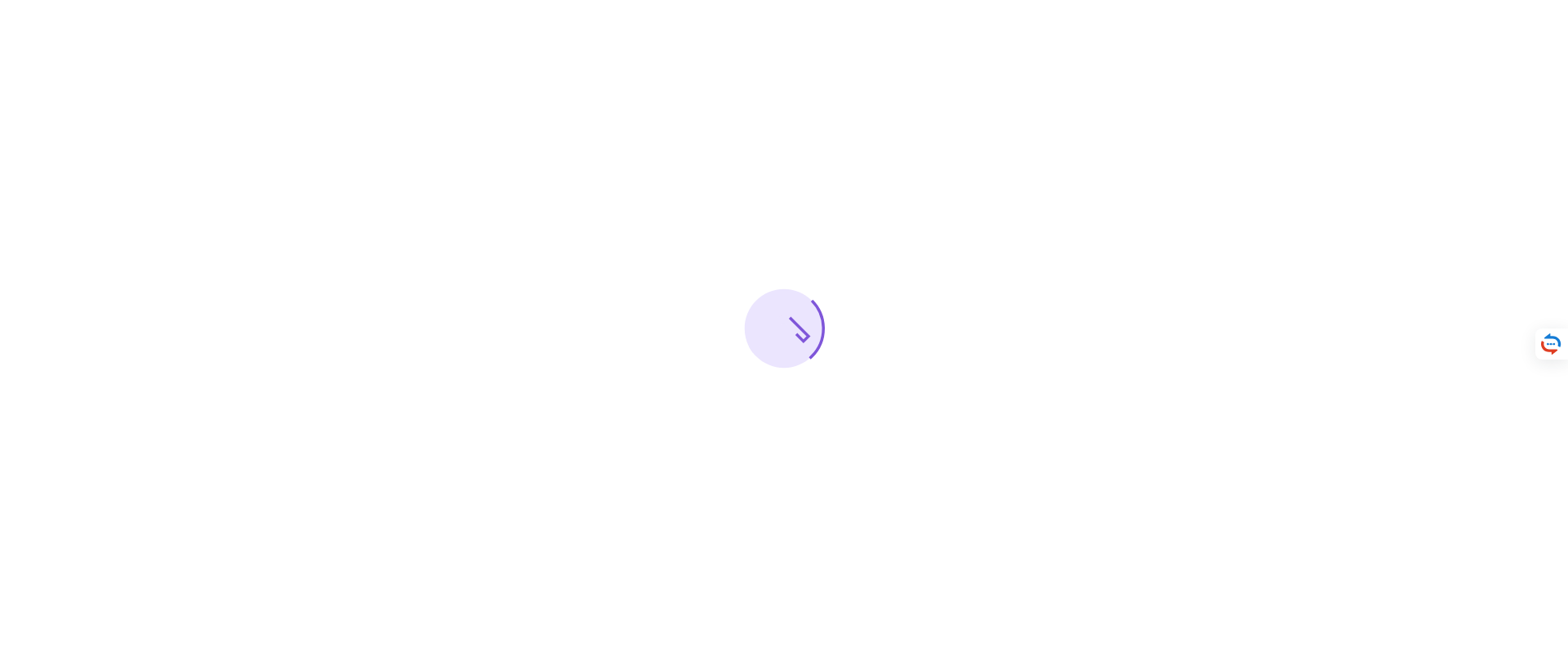 scroll, scrollTop: 0, scrollLeft: 0, axis: both 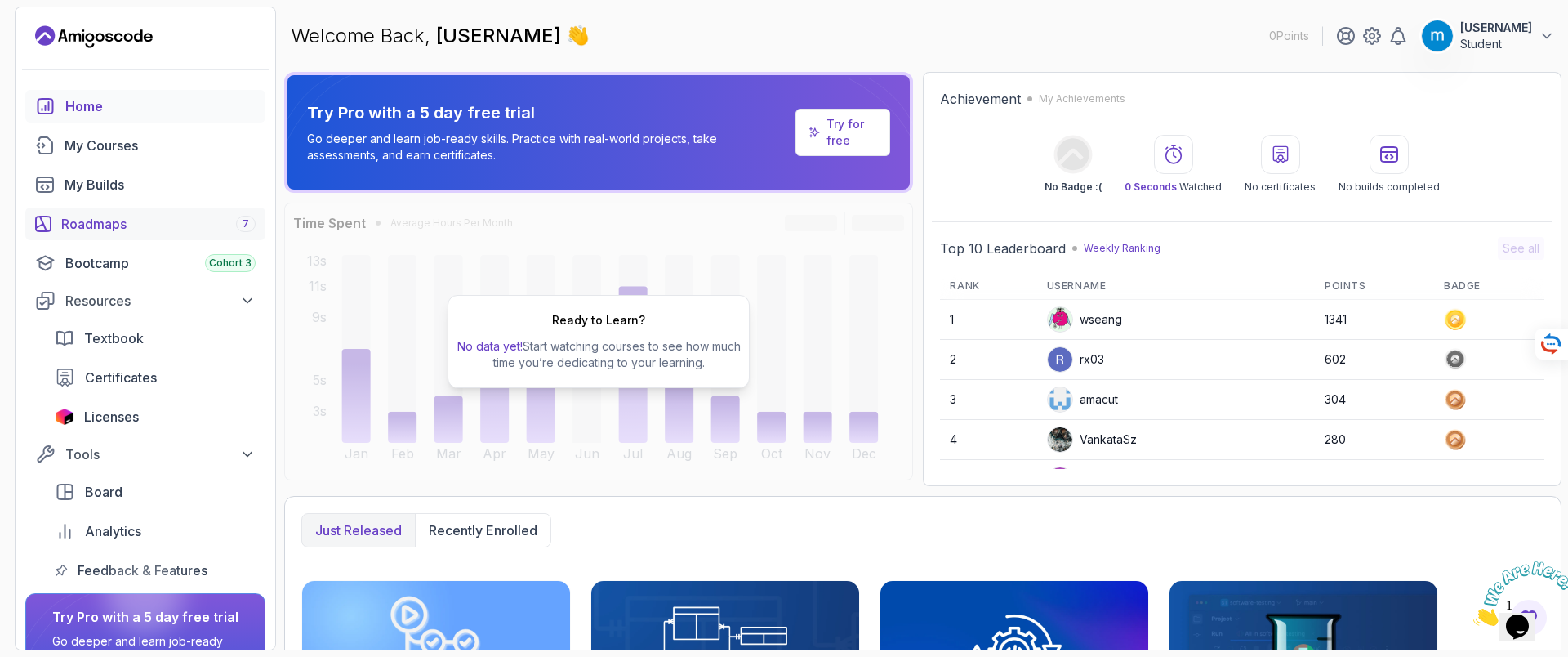 click on "Roadmaps 7" at bounding box center (158, 224) 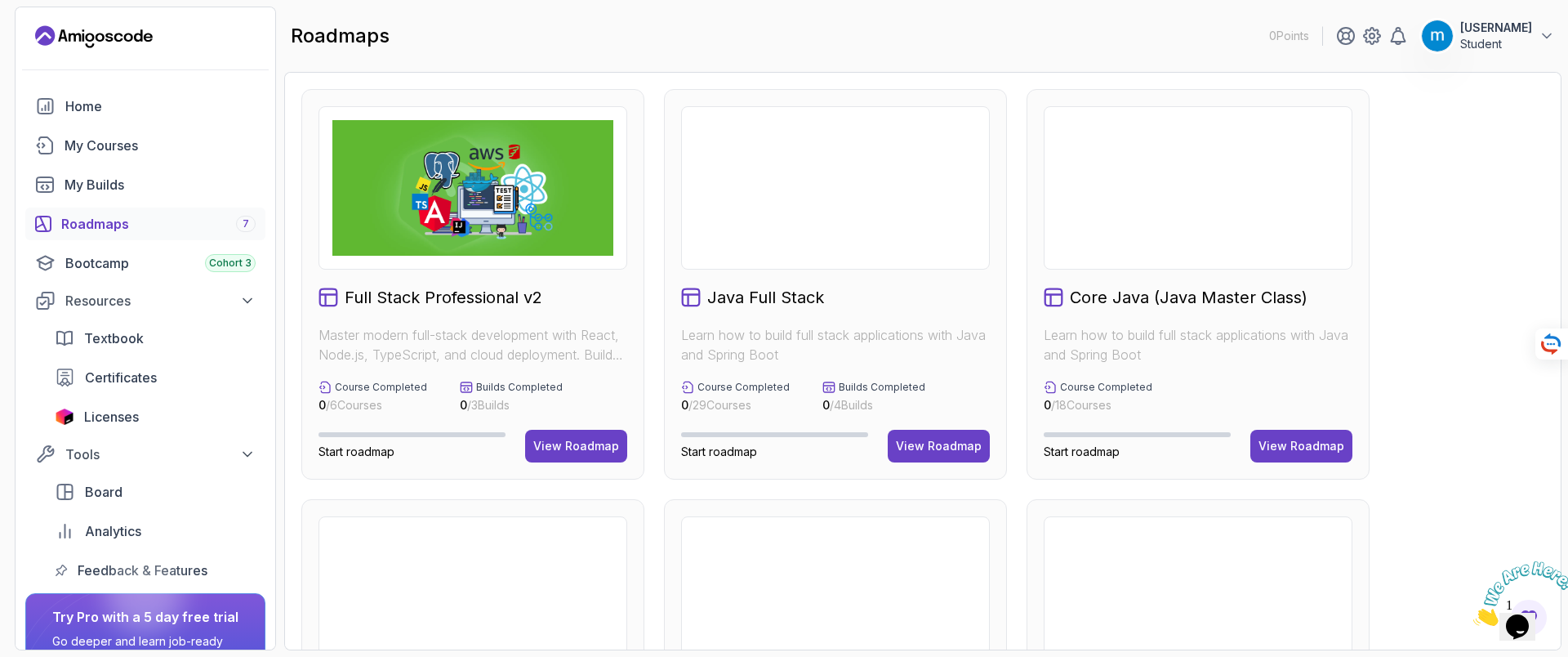 scroll, scrollTop: 0, scrollLeft: 0, axis: both 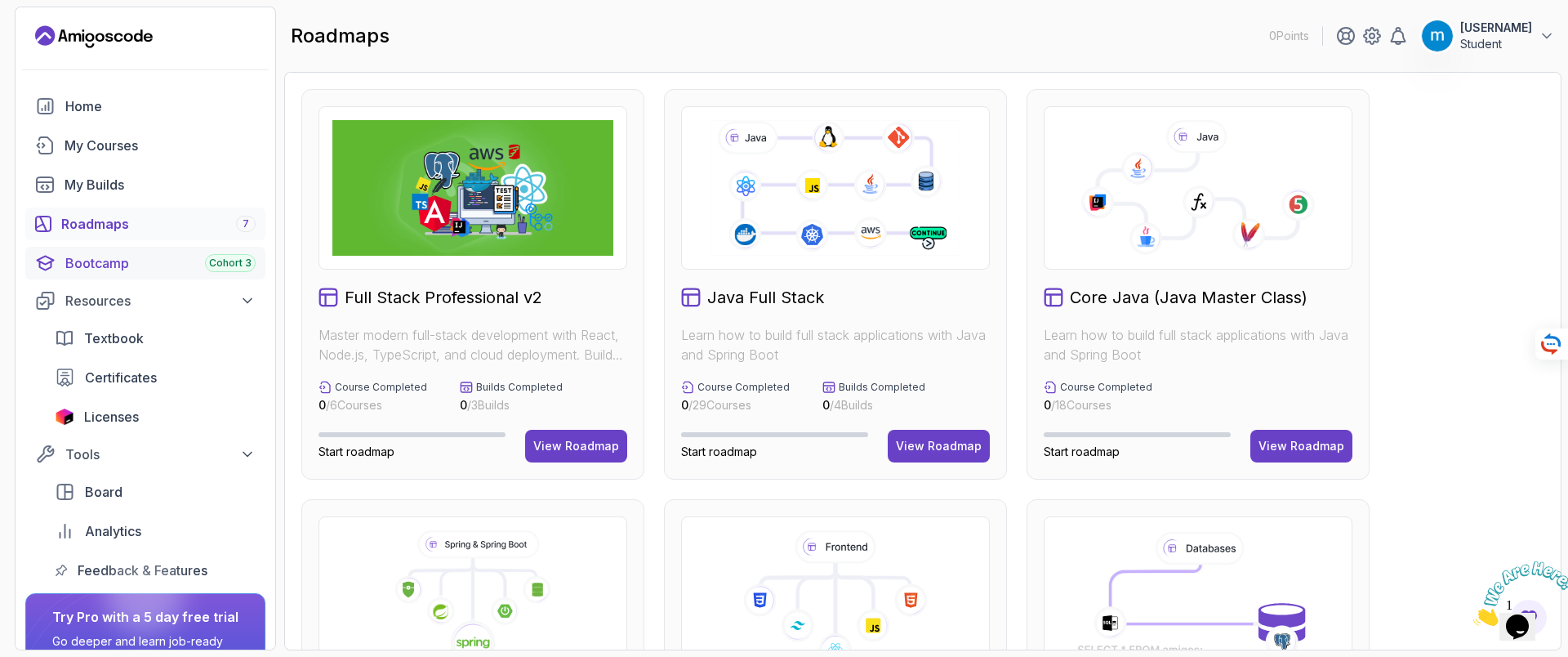 click on "Bootcamp Cohort 3" at bounding box center [160, 263] 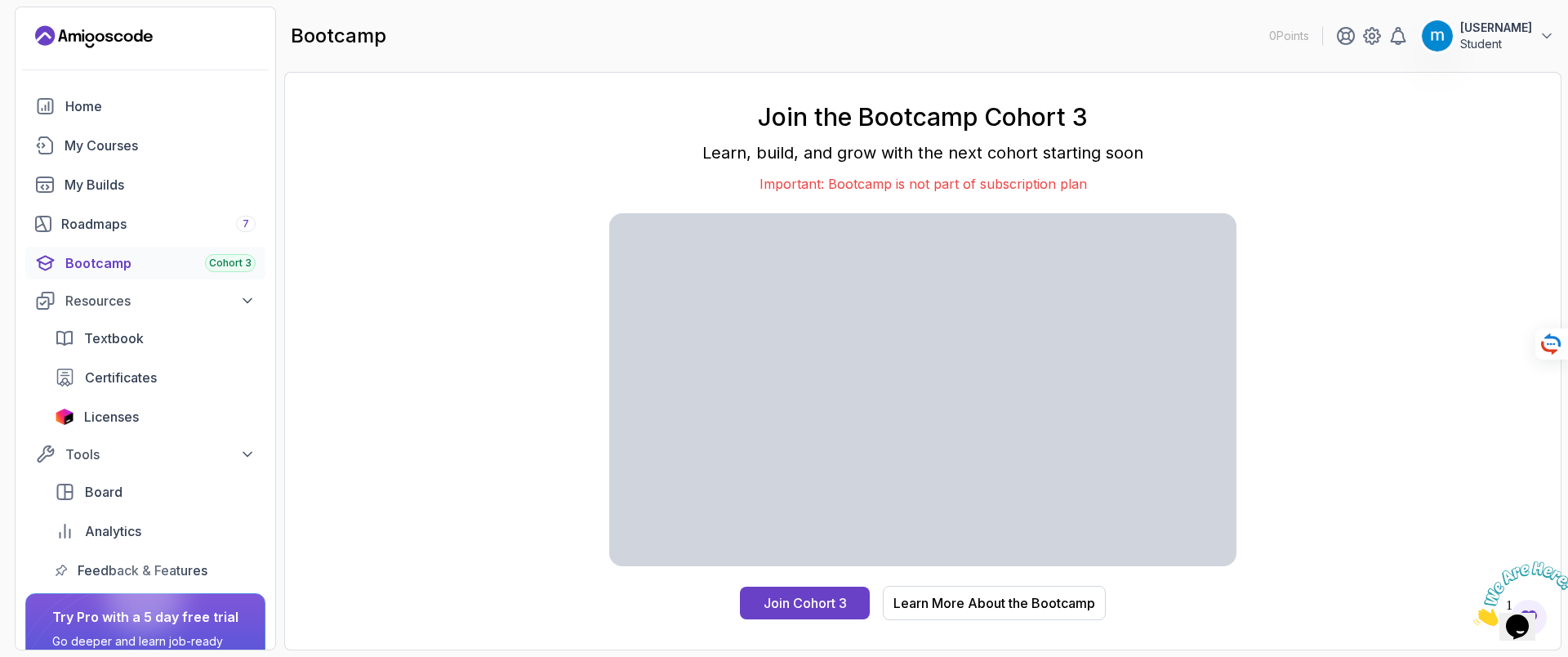 scroll, scrollTop: 0, scrollLeft: 0, axis: both 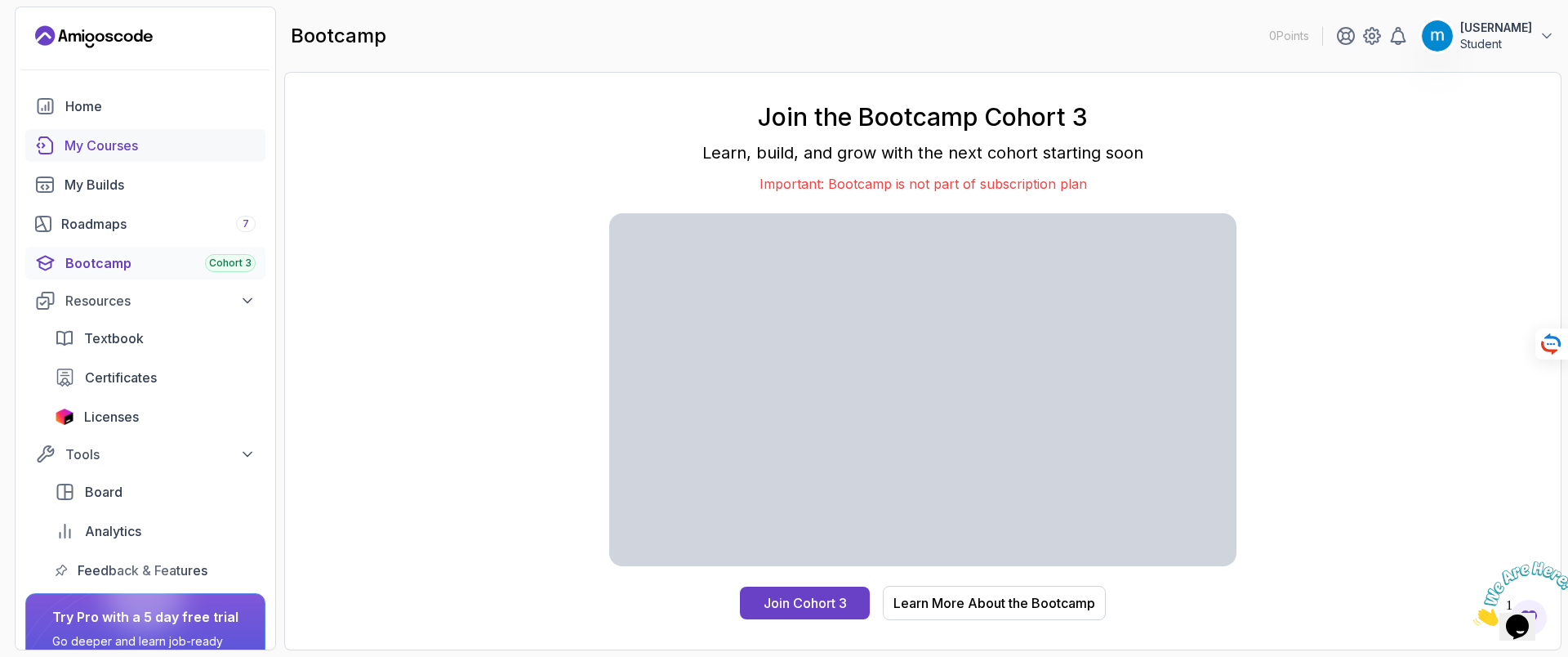 click on "My Courses" at bounding box center (160, 145) 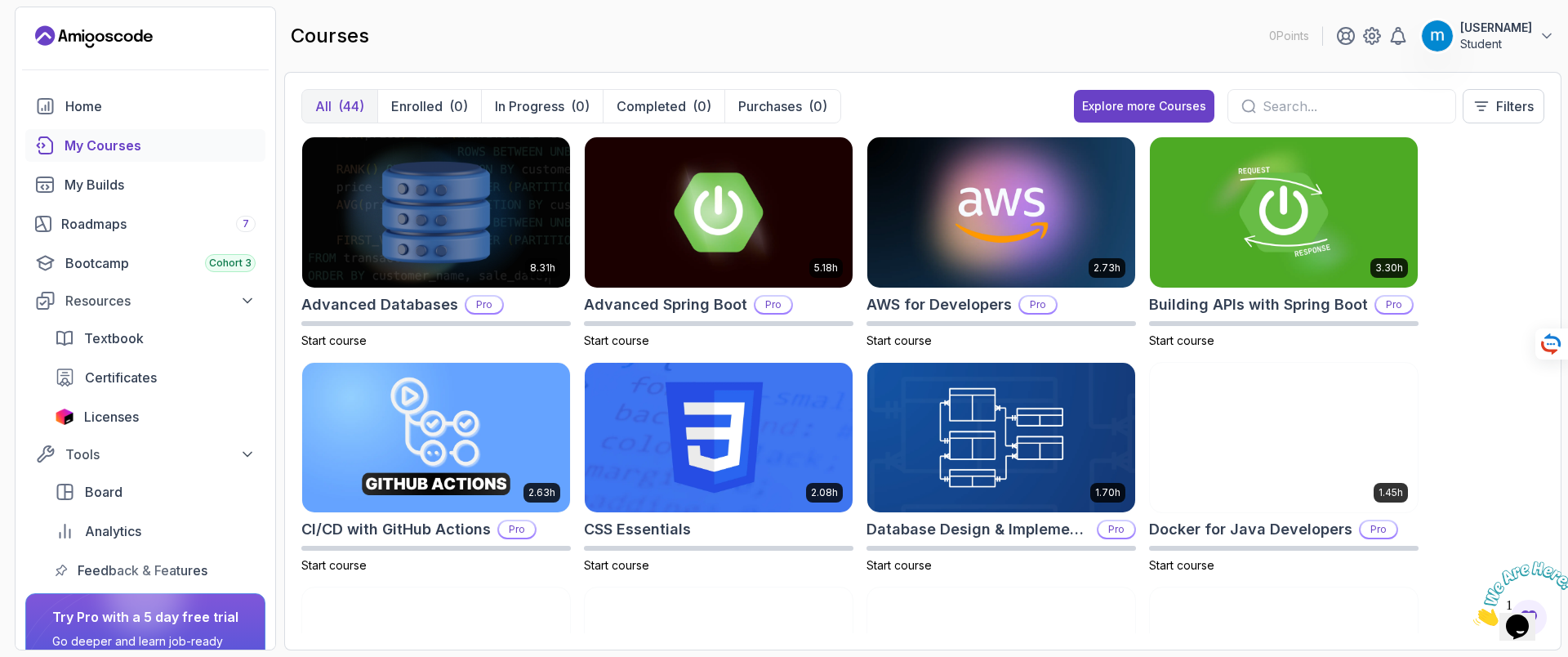 scroll, scrollTop: 0, scrollLeft: 0, axis: both 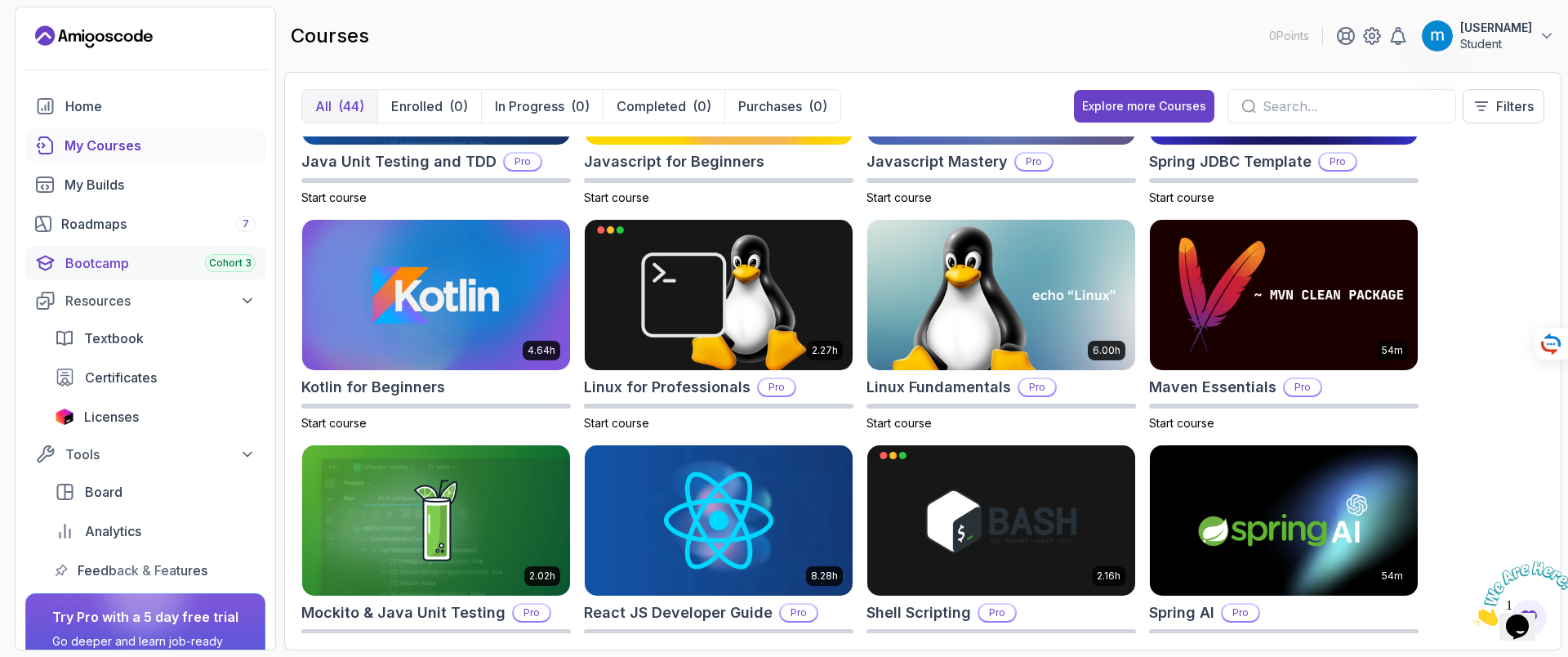 click on "Bootcamp Cohort 3" at bounding box center [160, 263] 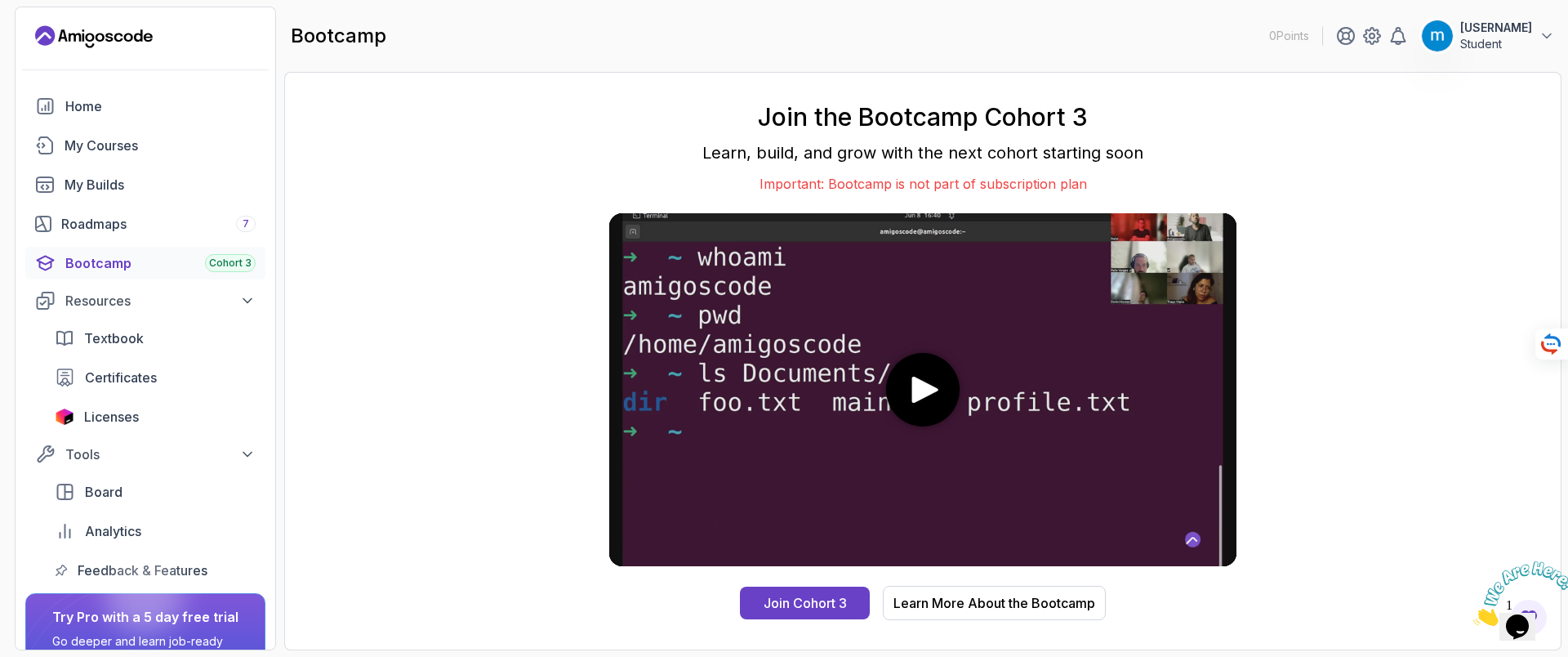 scroll, scrollTop: 0, scrollLeft: 0, axis: both 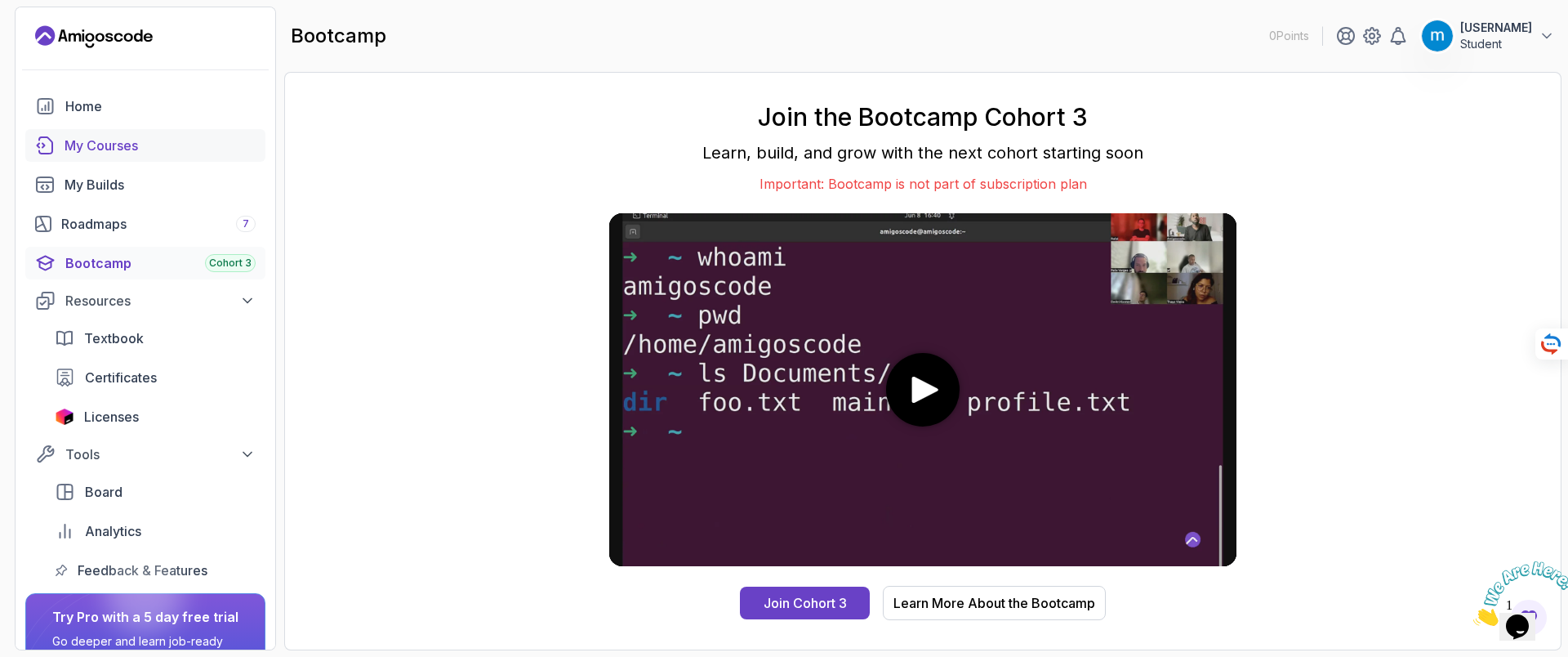 click on "My Courses" at bounding box center (160, 145) 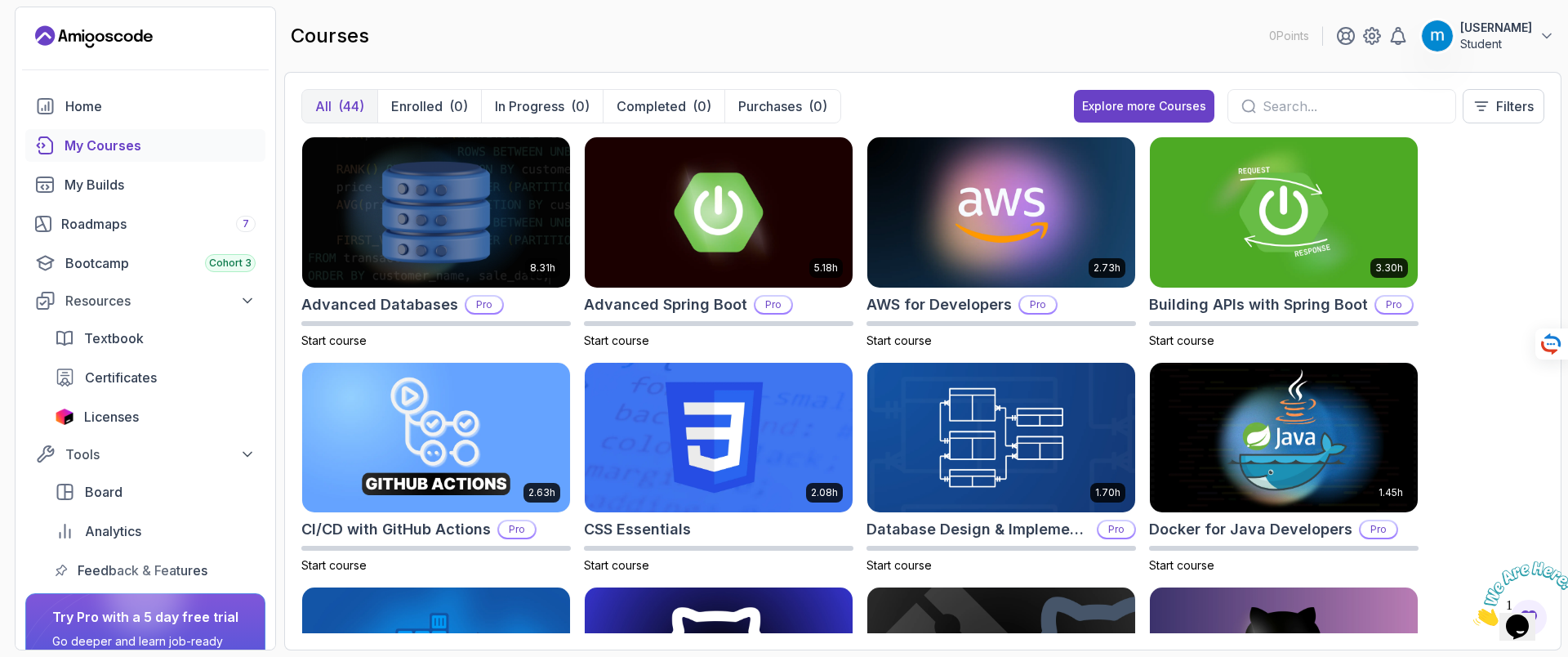 scroll, scrollTop: 0, scrollLeft: 0, axis: both 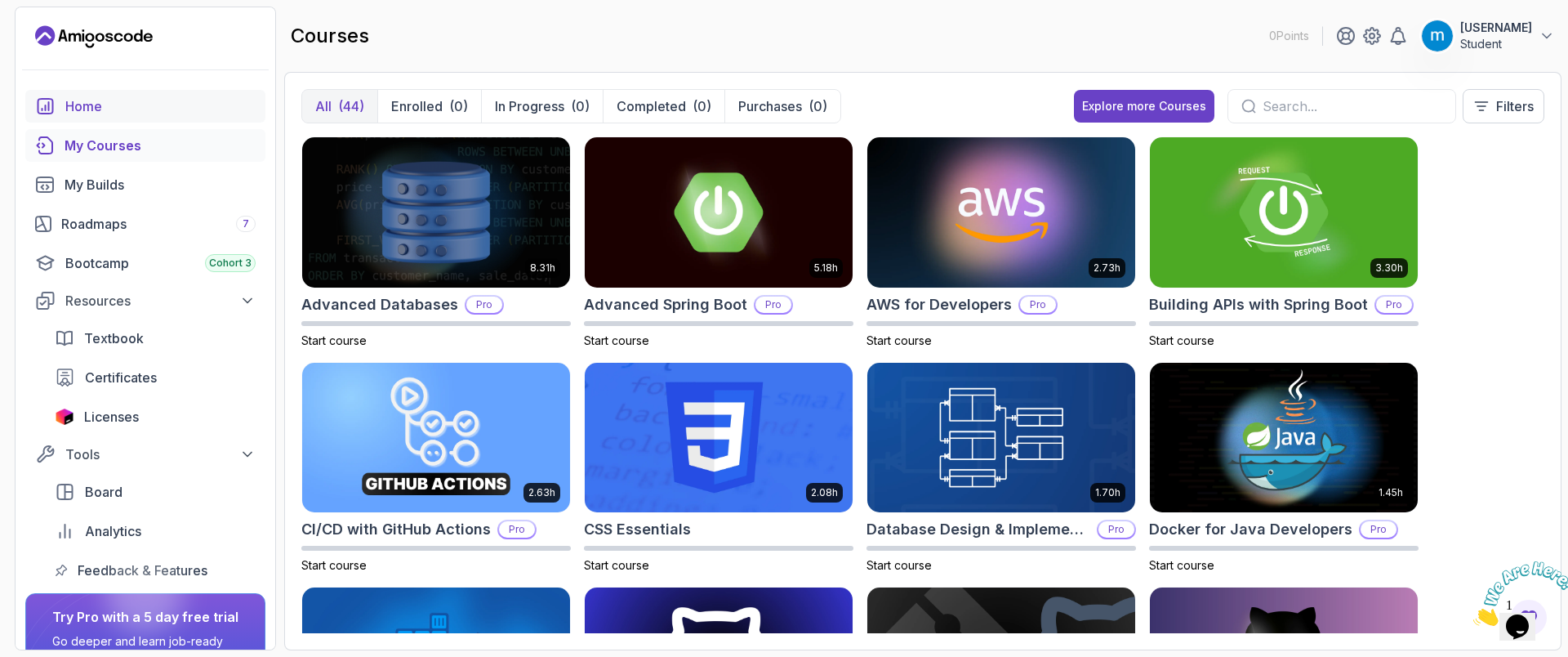 click on "Home" at bounding box center [160, 106] 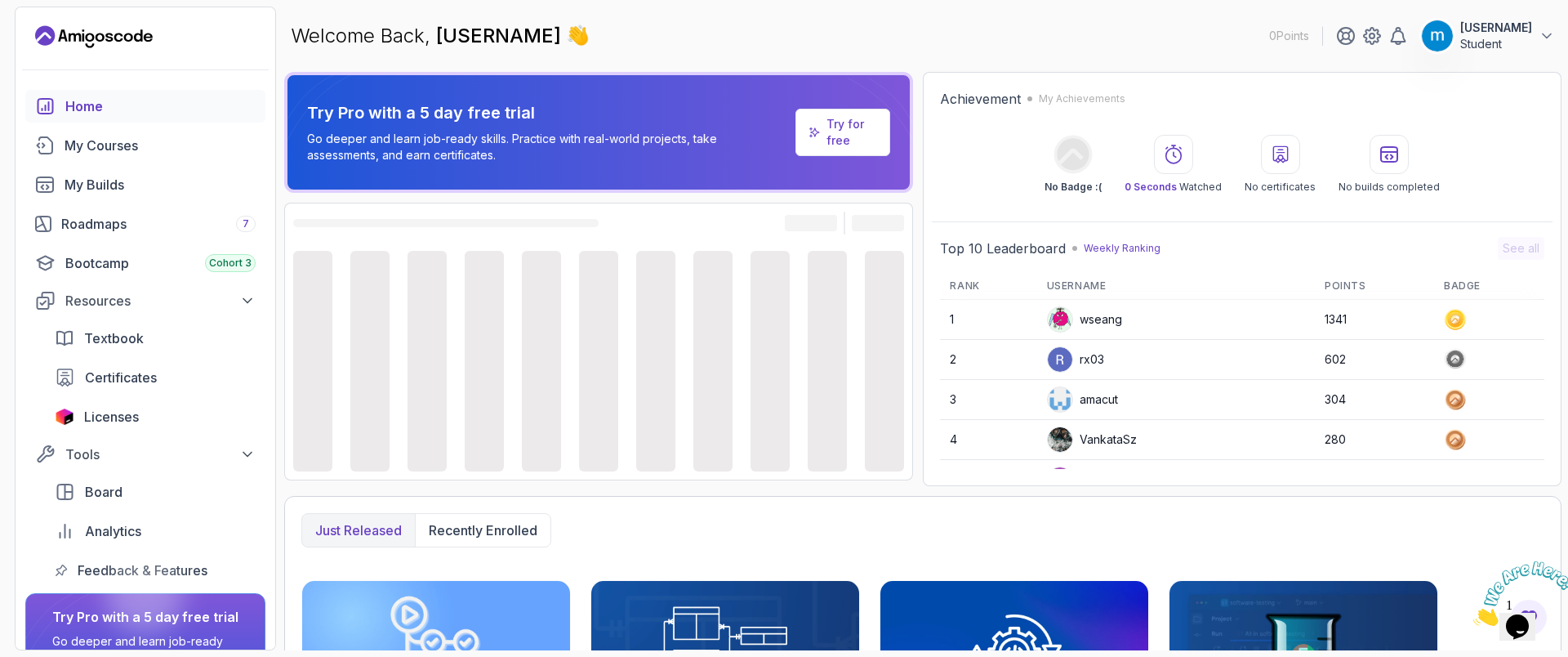 scroll, scrollTop: 0, scrollLeft: 0, axis: both 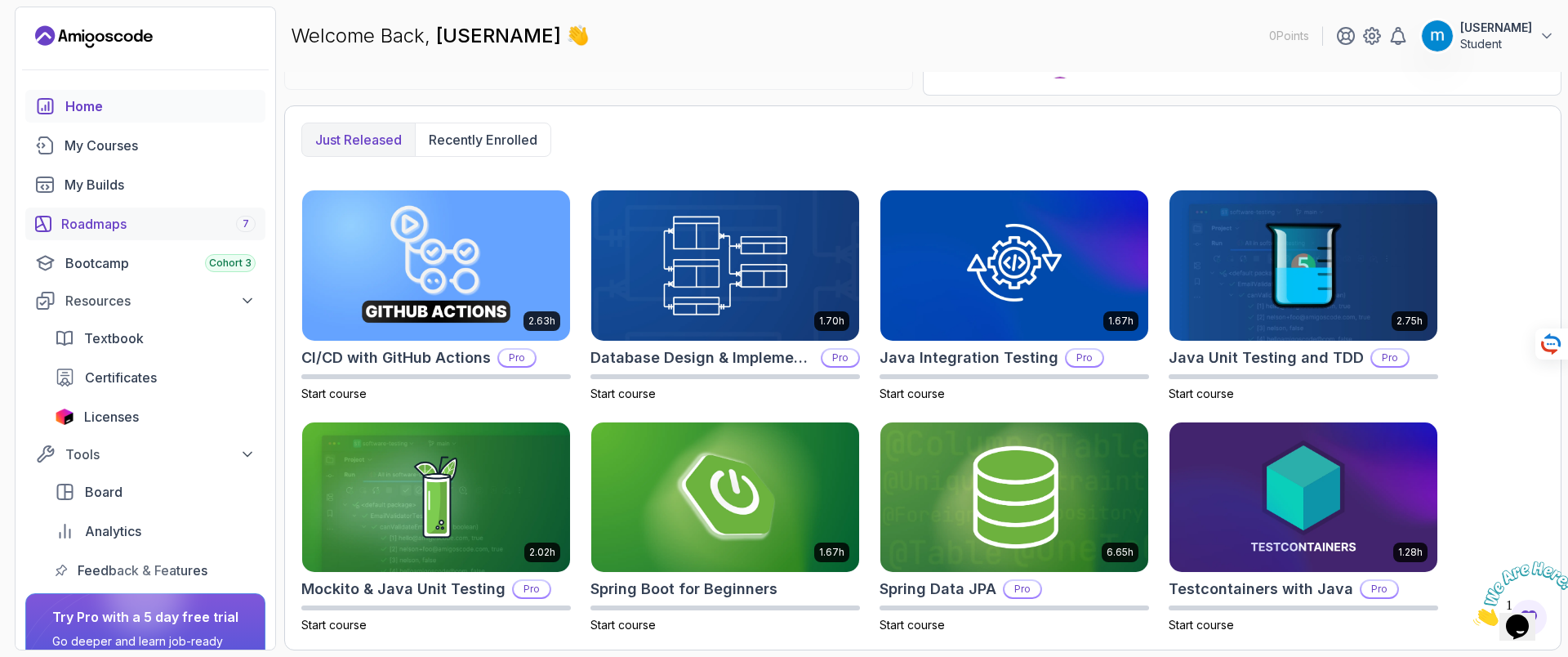 click on "Roadmaps 7" at bounding box center (158, 224) 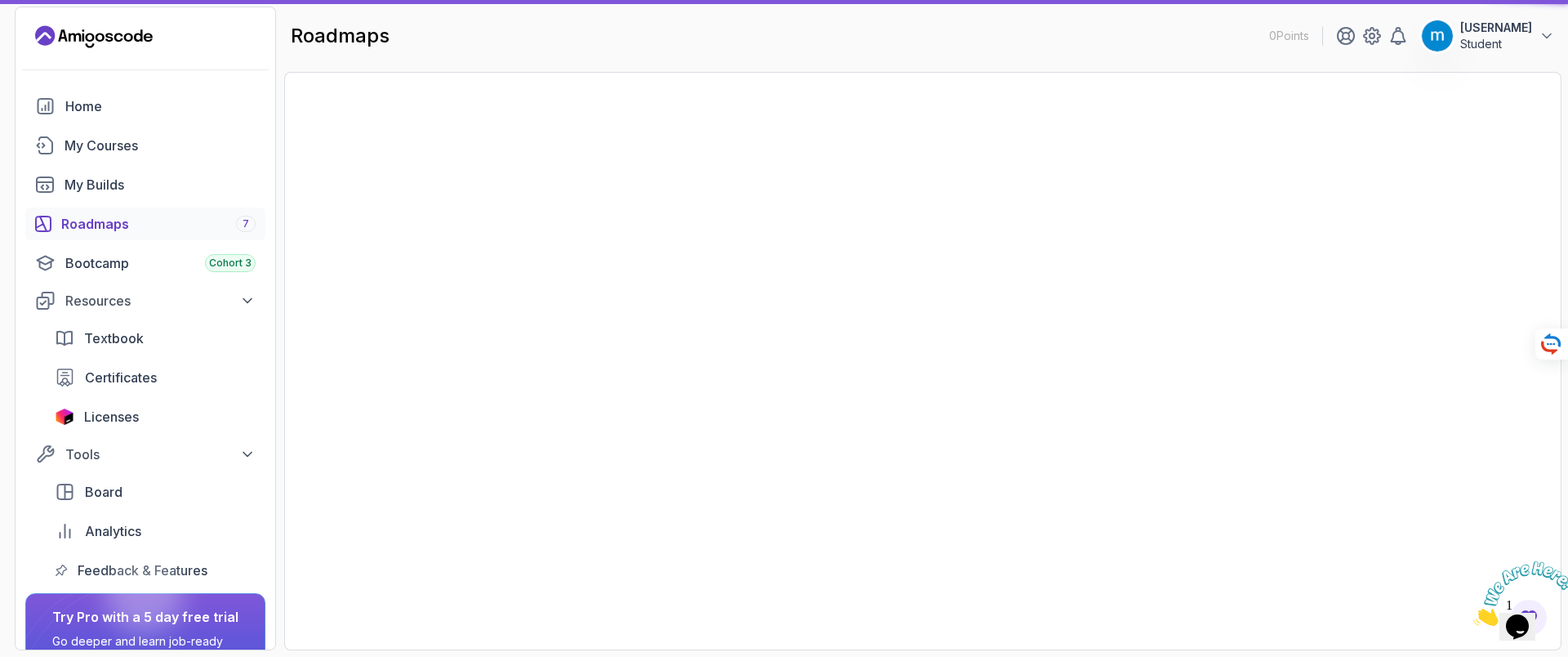 scroll, scrollTop: 0, scrollLeft: 0, axis: both 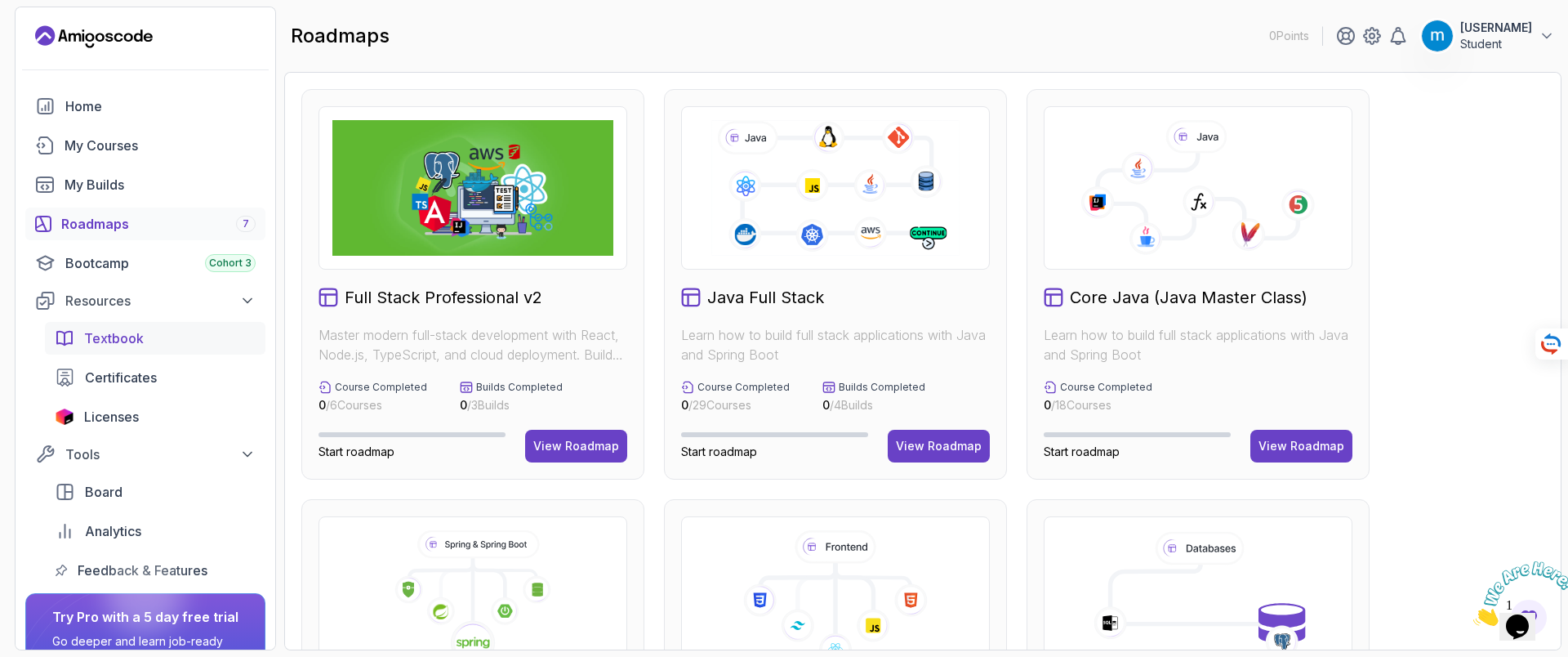 click on "Textbook" at bounding box center [114, 338] 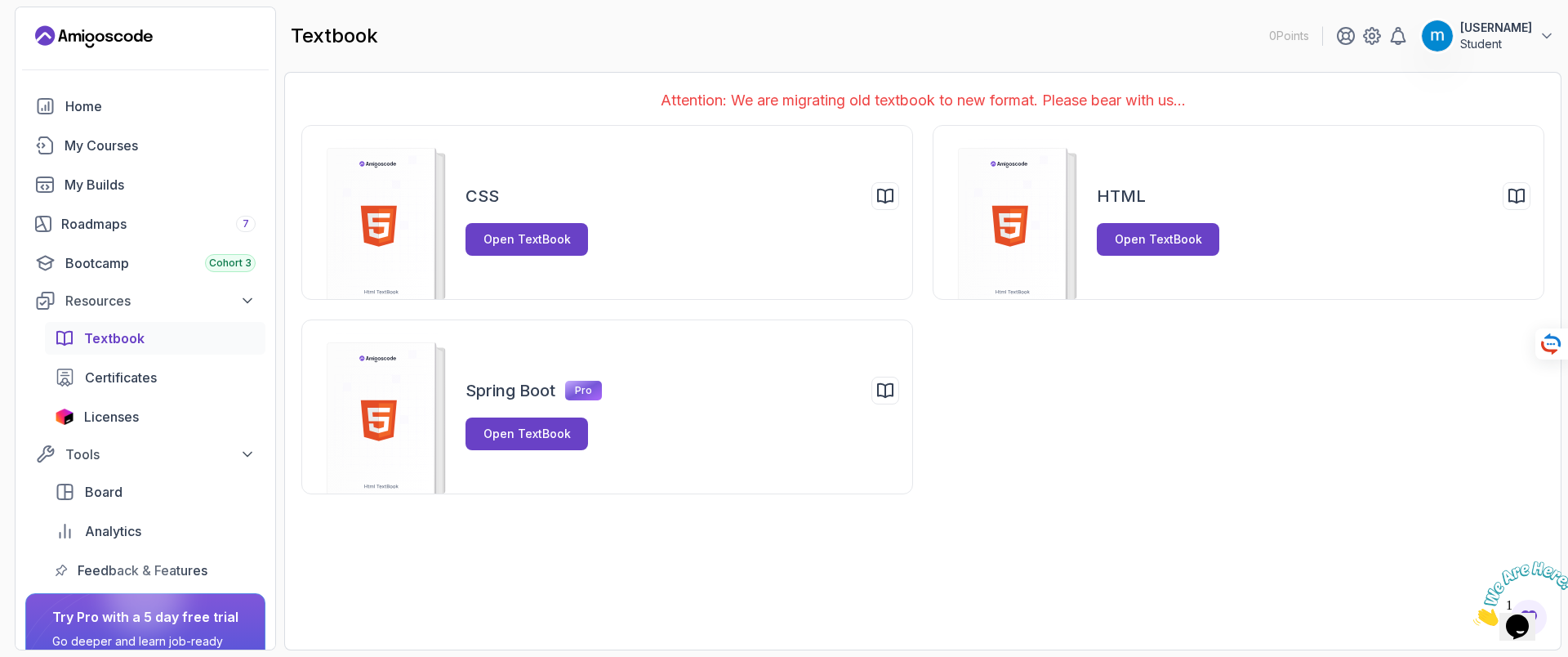 scroll, scrollTop: 0, scrollLeft: 0, axis: both 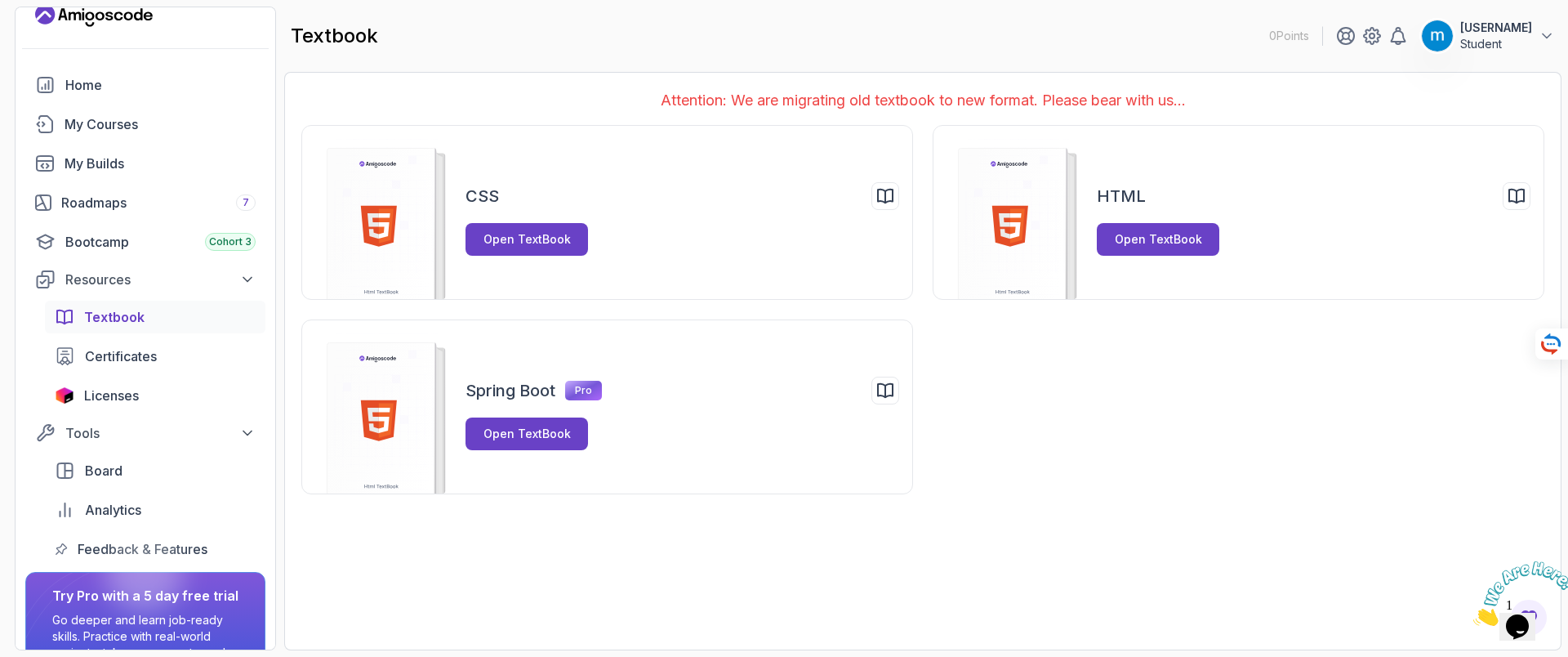click on "Textbook Certificates Licenses" at bounding box center [155, 356] 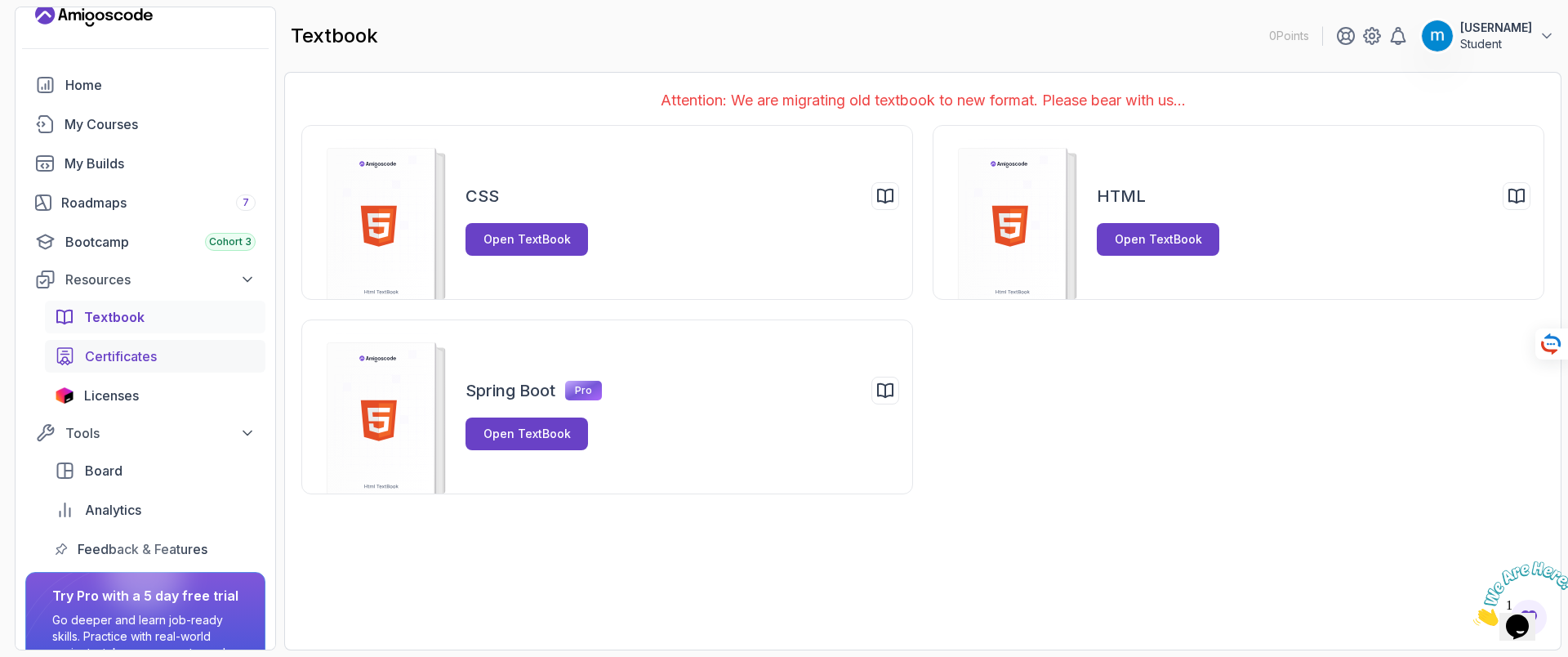 click on "Certificates" at bounding box center (121, 356) 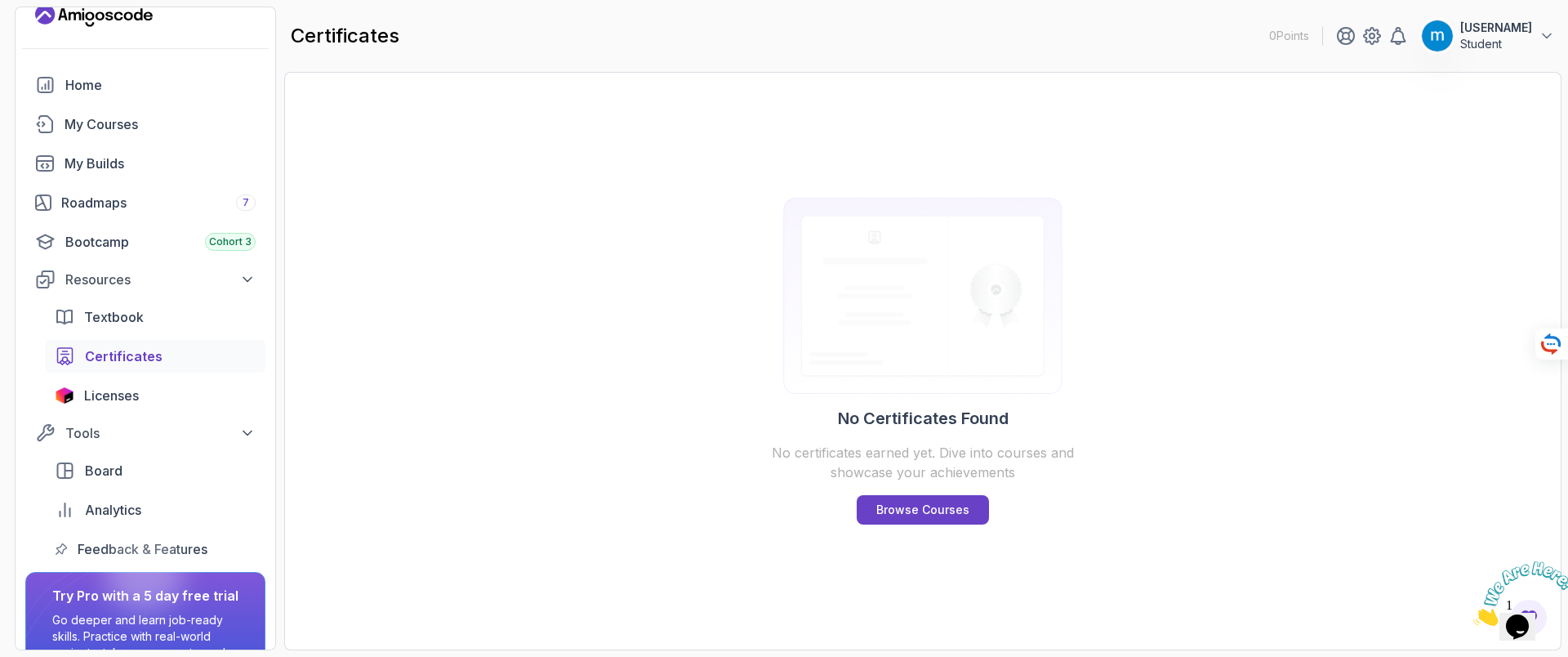 scroll, scrollTop: 0, scrollLeft: 0, axis: both 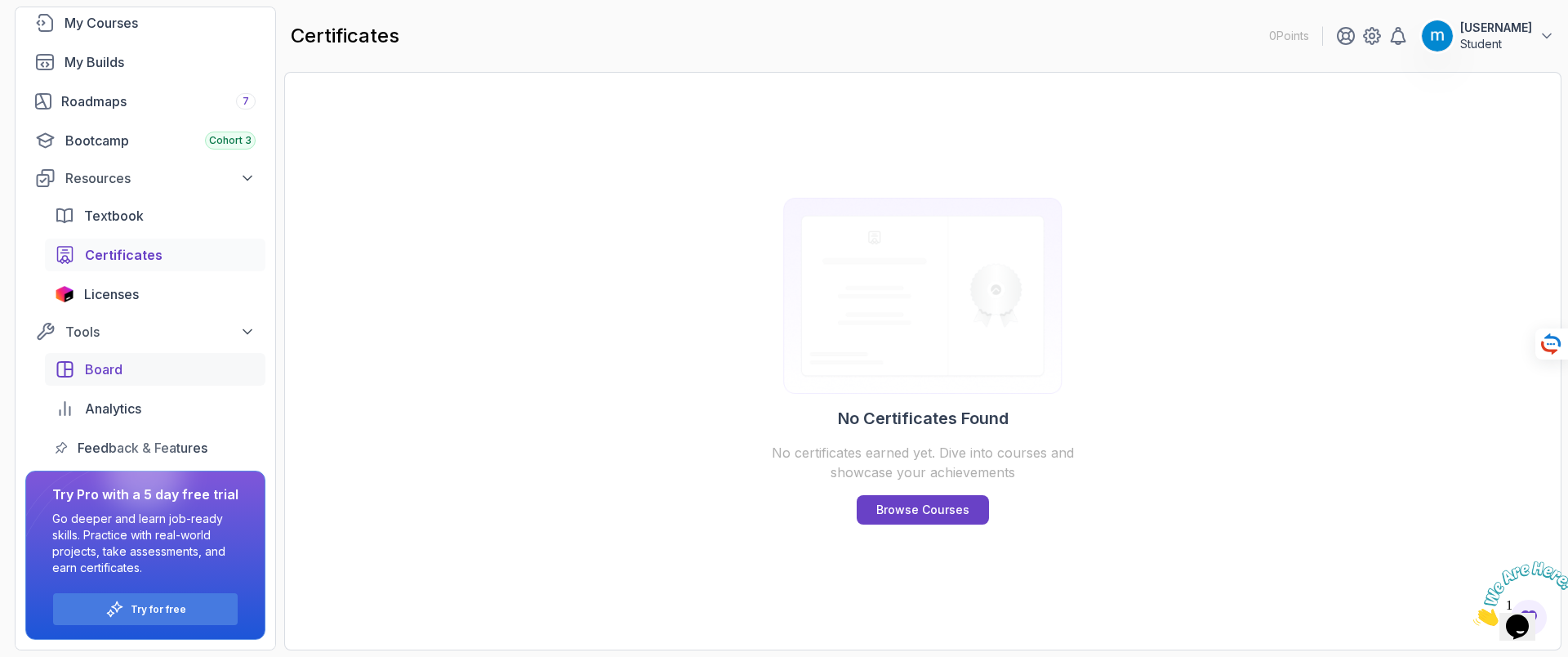 click on "Board" at bounding box center (104, 369) 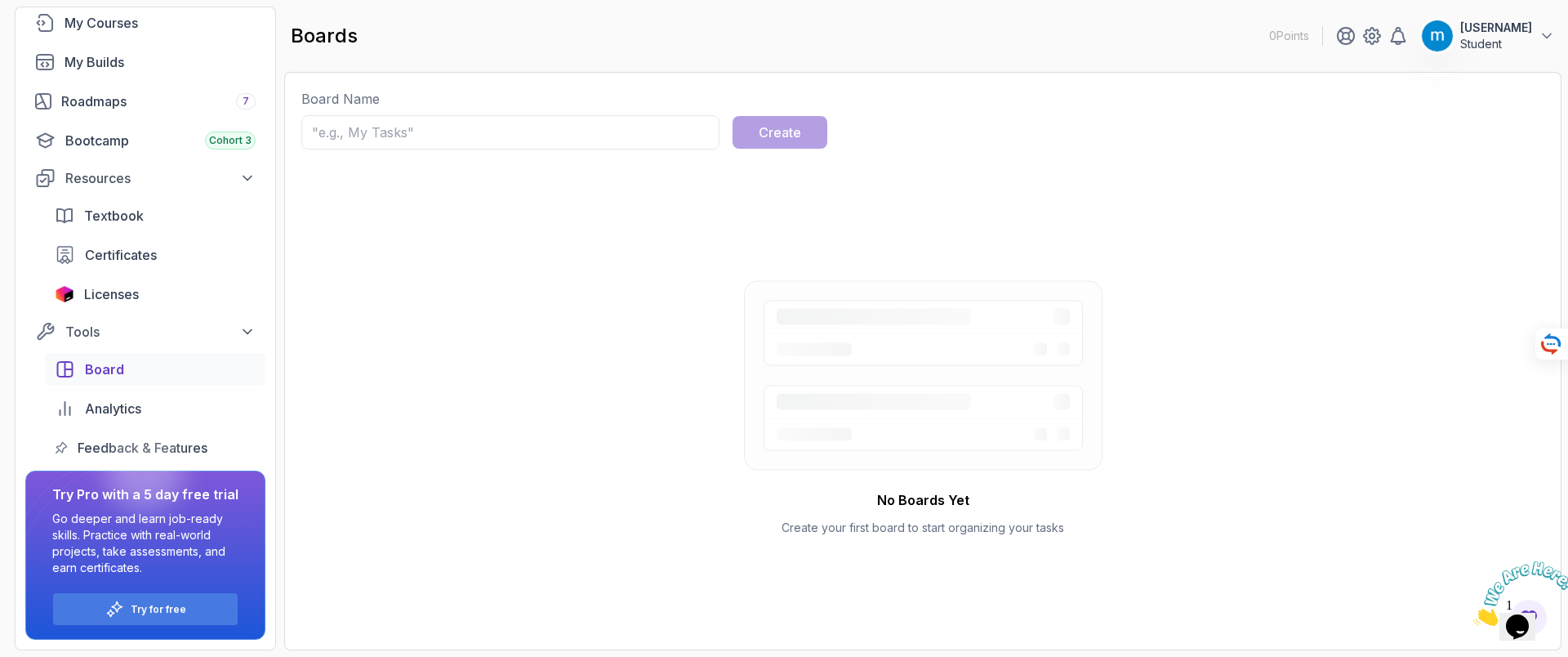 scroll, scrollTop: 0, scrollLeft: 0, axis: both 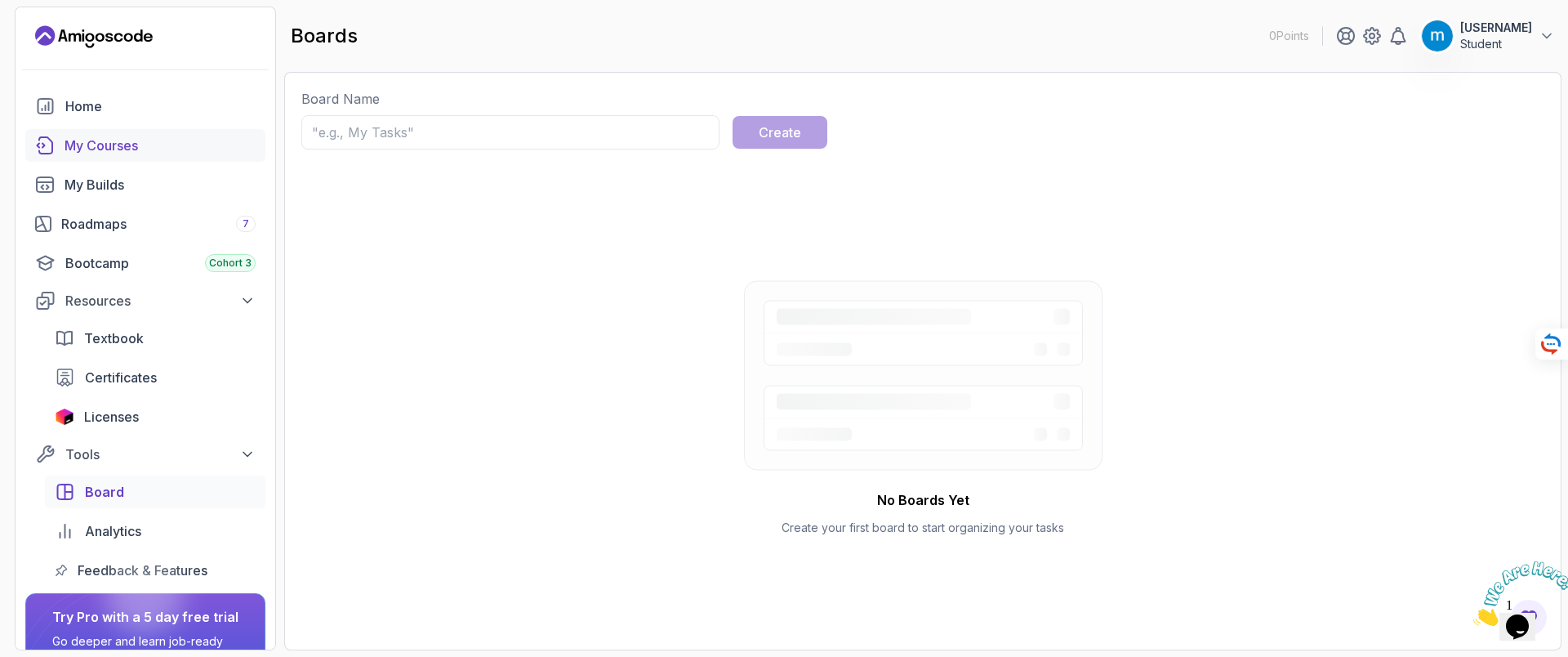 click on "My Courses" at bounding box center [160, 145] 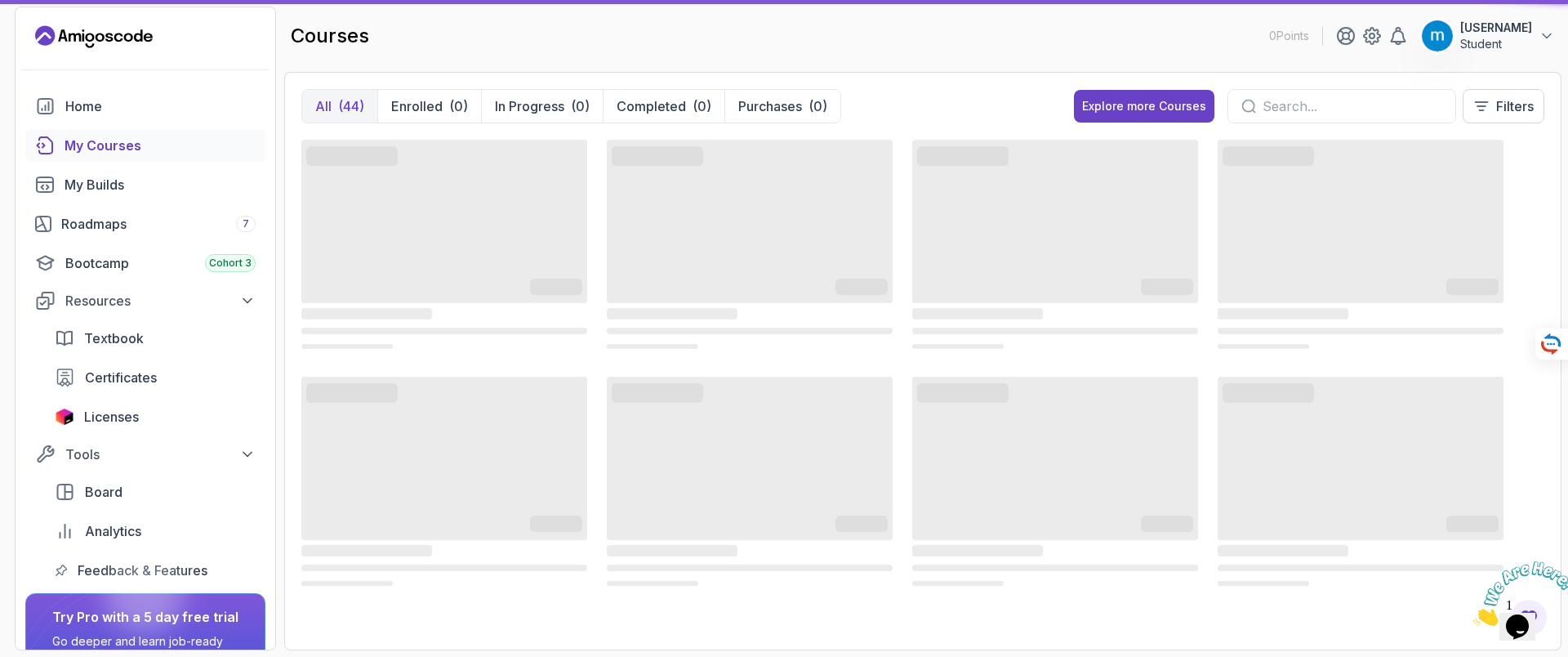 scroll, scrollTop: 0, scrollLeft: 0, axis: both 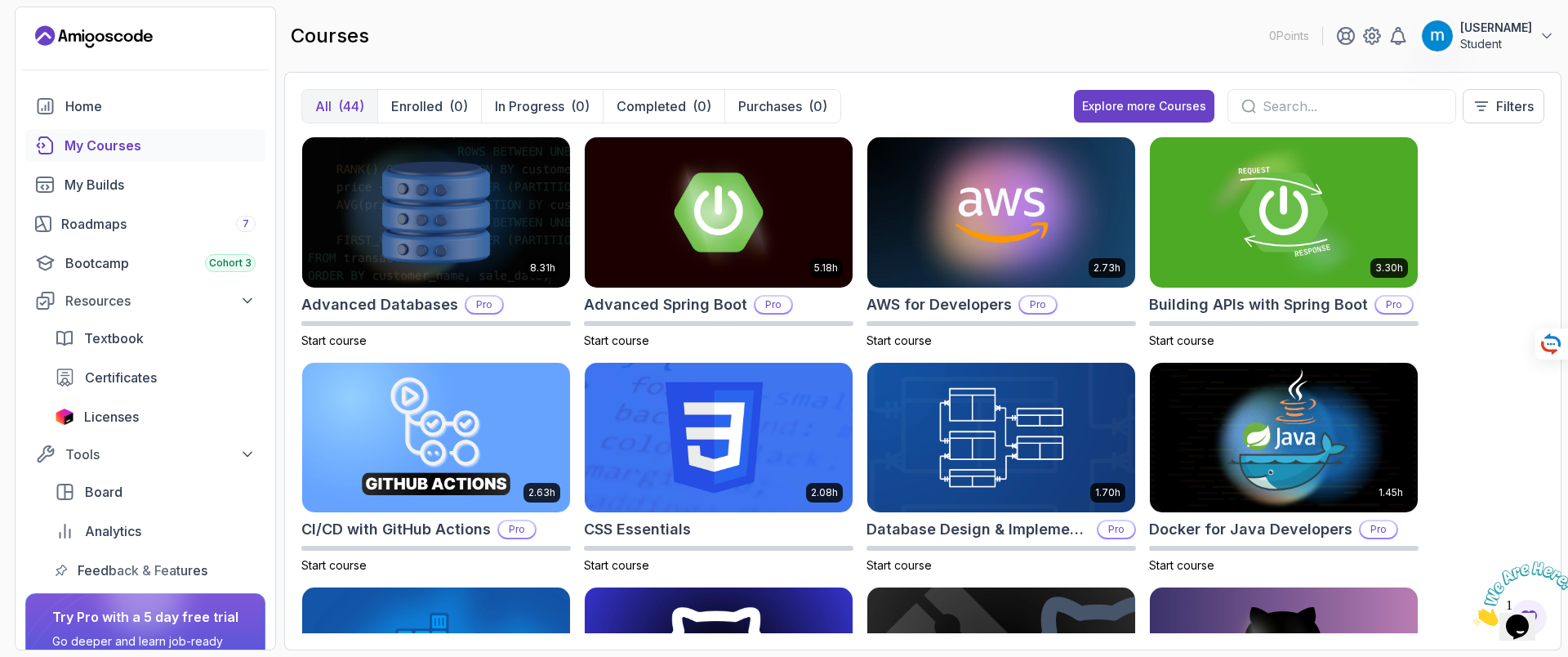 click on "0  Points moon Student Home My Courses My Builds Roadmaps 7 Bootcamp Cohort 3 Resources Textbook Certificates Licenses Tools Board Analytics Feedback & Features Try Pro with a 5 day free trial Go deeper and learn job-ready skills. Practice with real-world projects, take assessments, and earn certificates. Try for free courses   0  Points moon Student All (44) Enrolled (0) In Progress (0) Completed (0) Purchases (0) Explore more Courses Filters 8.31h Advanced Databases Pro Start course 5.18h Advanced Spring Boot Pro Start course 2.73h AWS for Developers Pro Start course 3.30h Building APIs with Spring Boot Pro Start course 2.63h CI/CD with GitHub Actions Pro Start course 2.08h CSS Essentials Start course 1.70h Database Design & Implementation Pro Start course 1.45h Docker for Java Developers Pro Start course 4.64h Docker For Professionals Pro Start course 10.13h Git for Professionals Pro Start course 2.55h Git & GitHub Fundamentals Start course 2.10h GitHub Toolkit Pro Start course 1.84h HTML Essentials 5.57h" at bounding box center [784, 328] 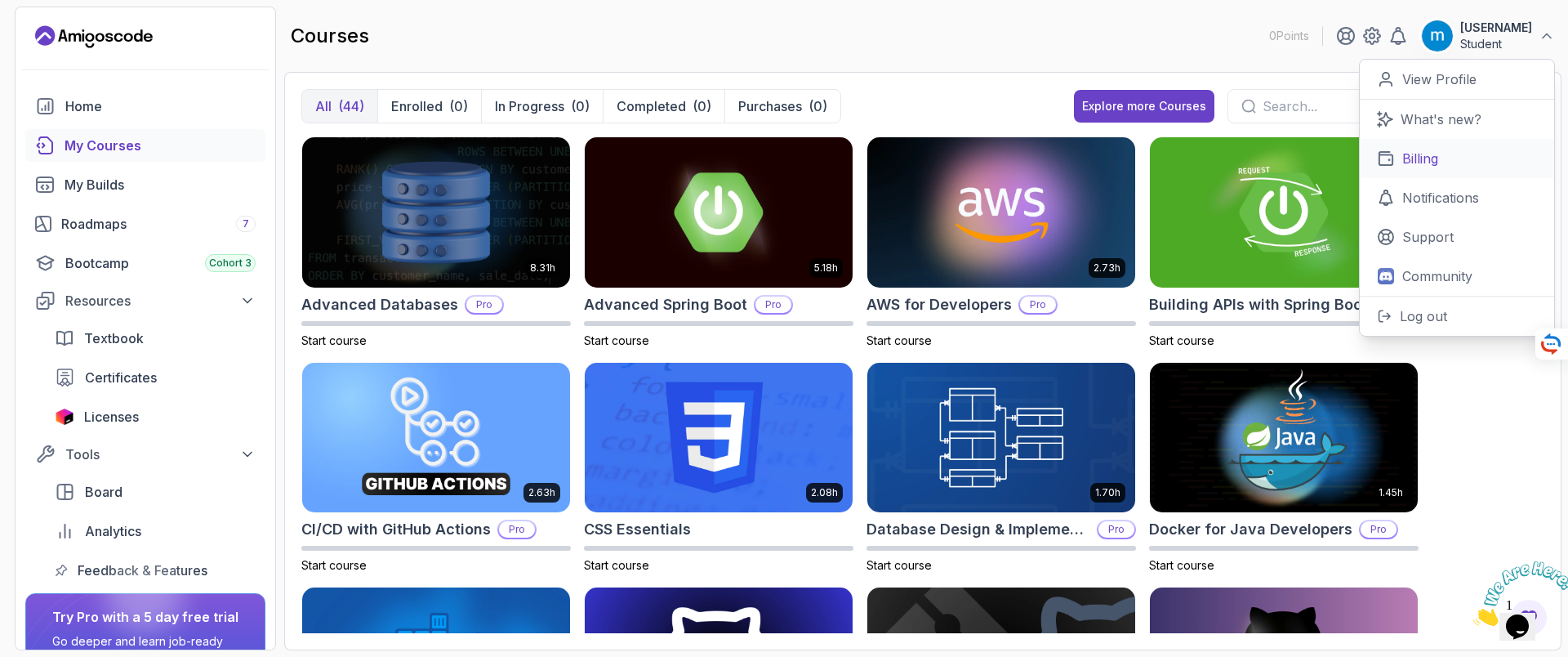 click on "Billing" at bounding box center [1457, 159] 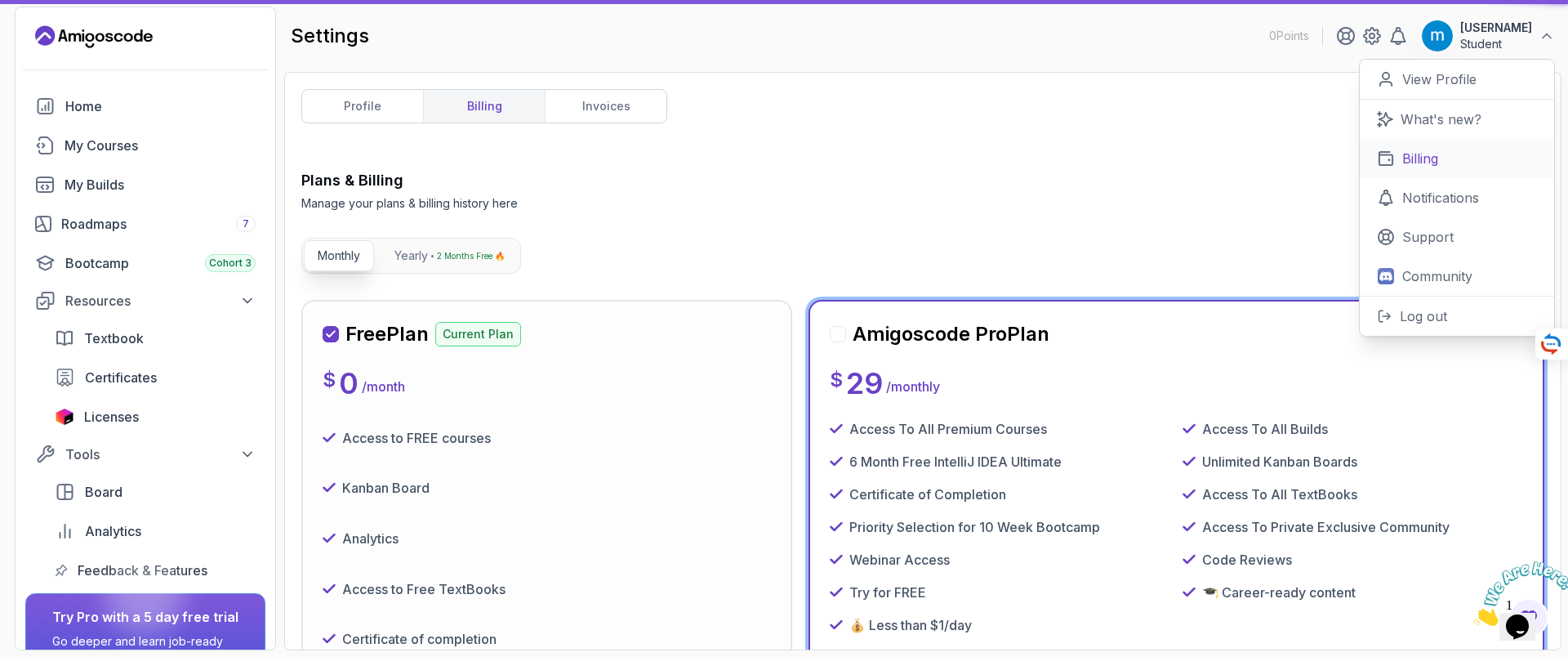 scroll, scrollTop: 0, scrollLeft: 0, axis: both 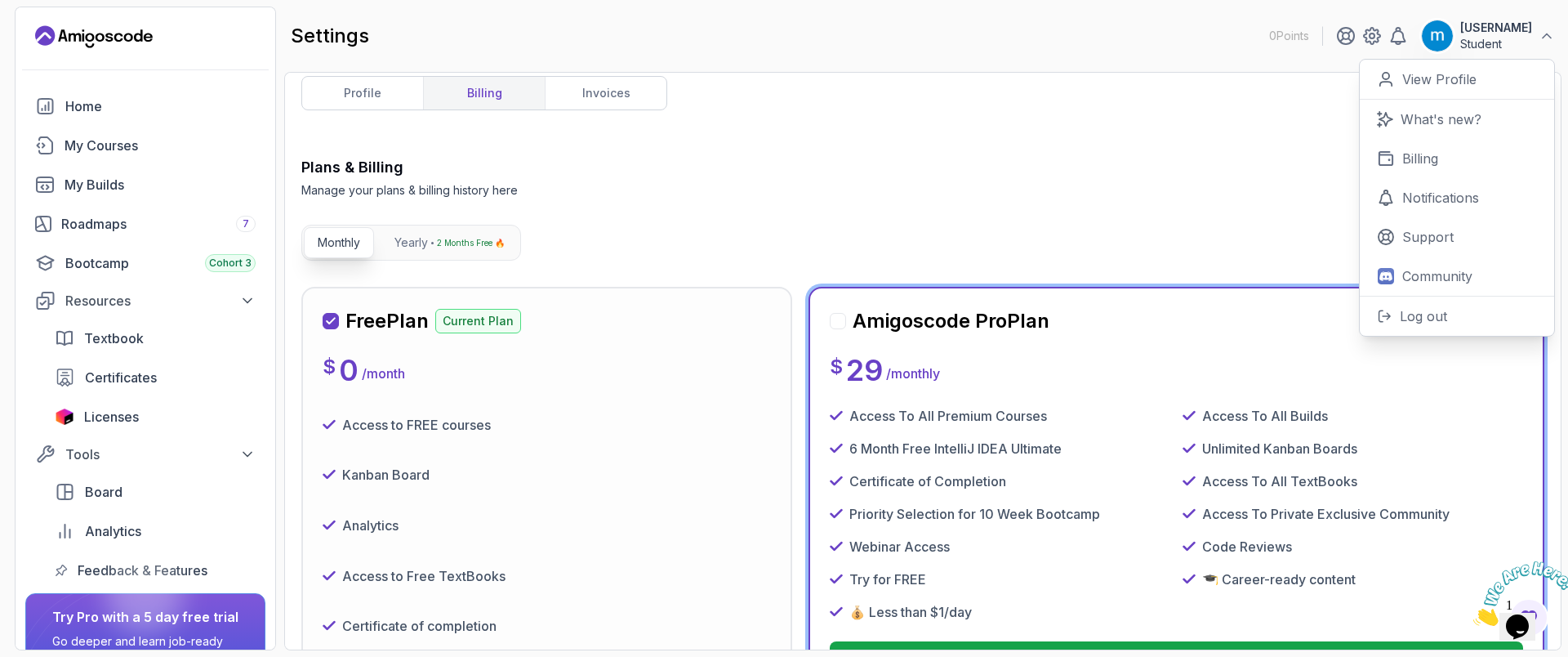 click on "Free  Plan Current Plan $ 0 / month Access to FREE courses Kanban Board Analytics Access to Free TextBooks Certificate of completion 3 Month Free IntelliJ IDEA Ultimate Current Plan" at bounding box center [546, 529] 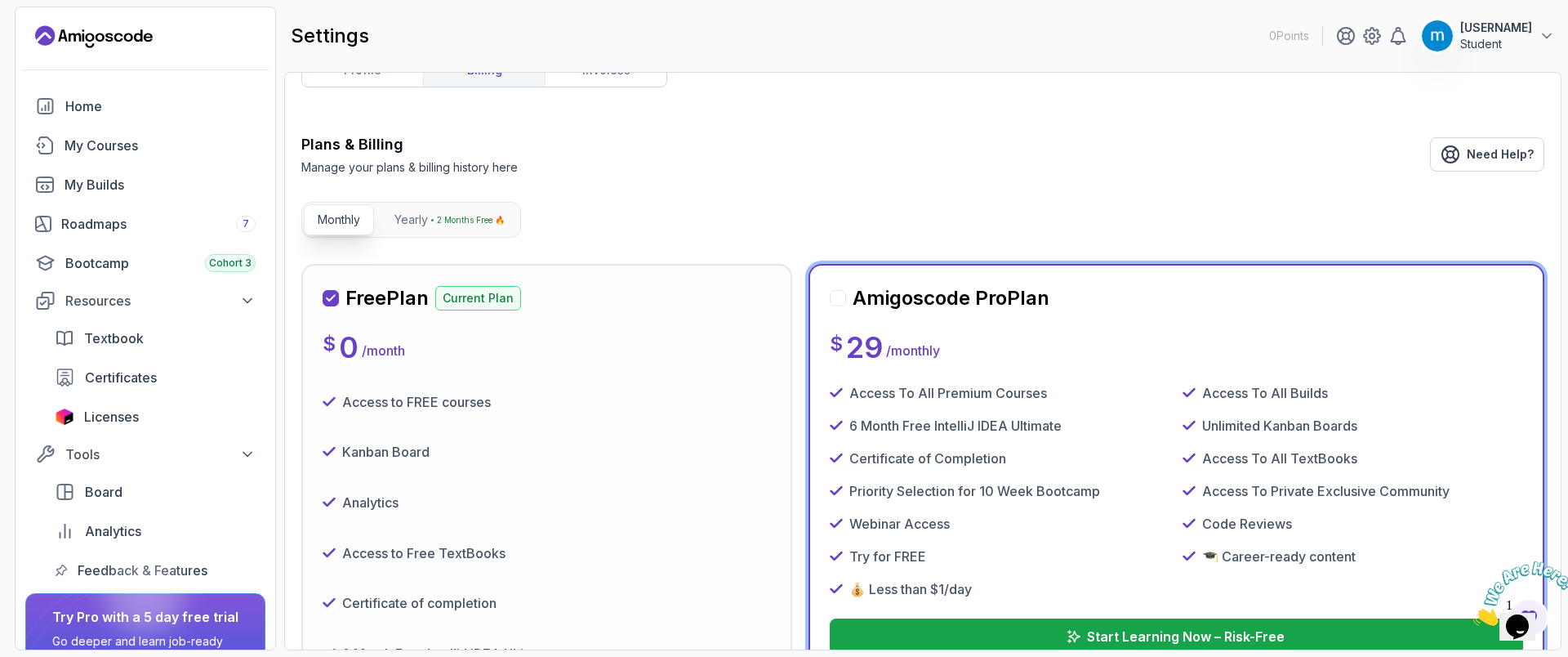 scroll, scrollTop: 0, scrollLeft: 0, axis: both 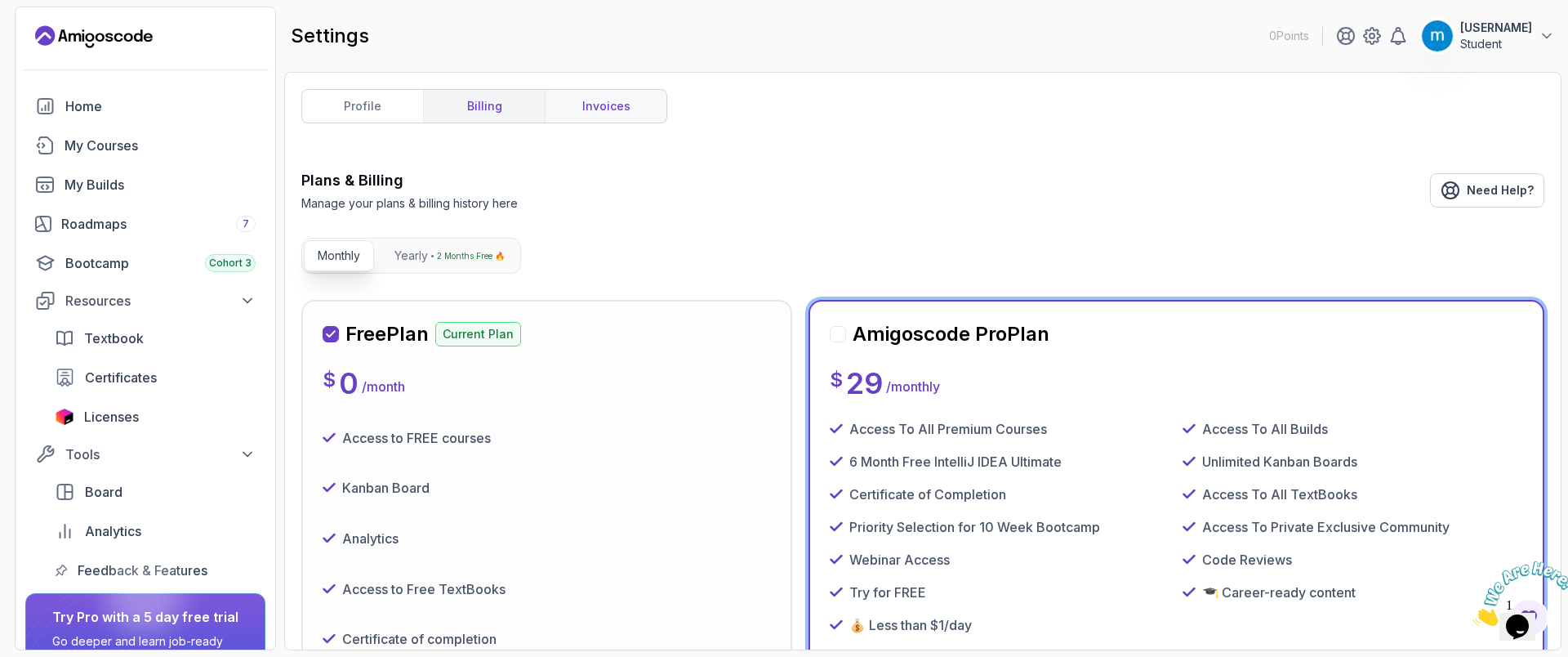 click on "invoices" at bounding box center [605, 106] 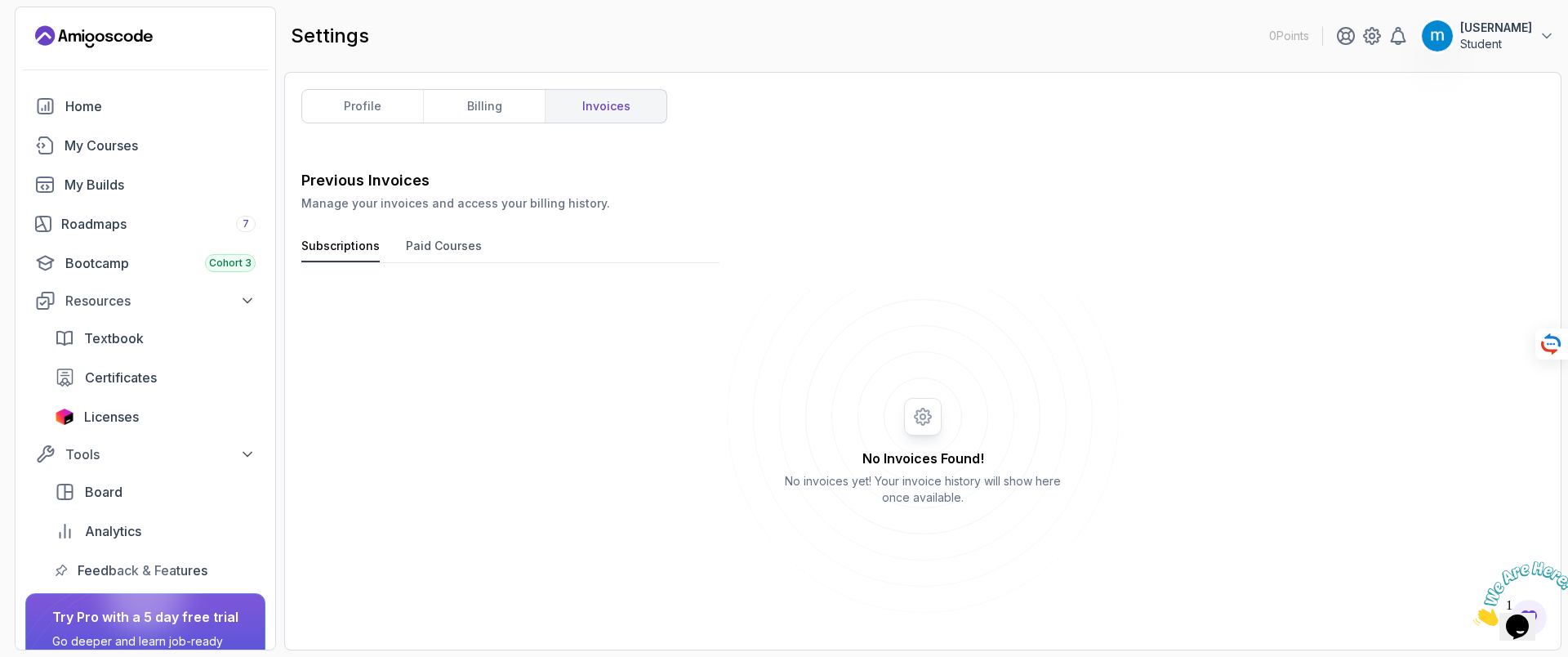 scroll, scrollTop: 0, scrollLeft: 0, axis: both 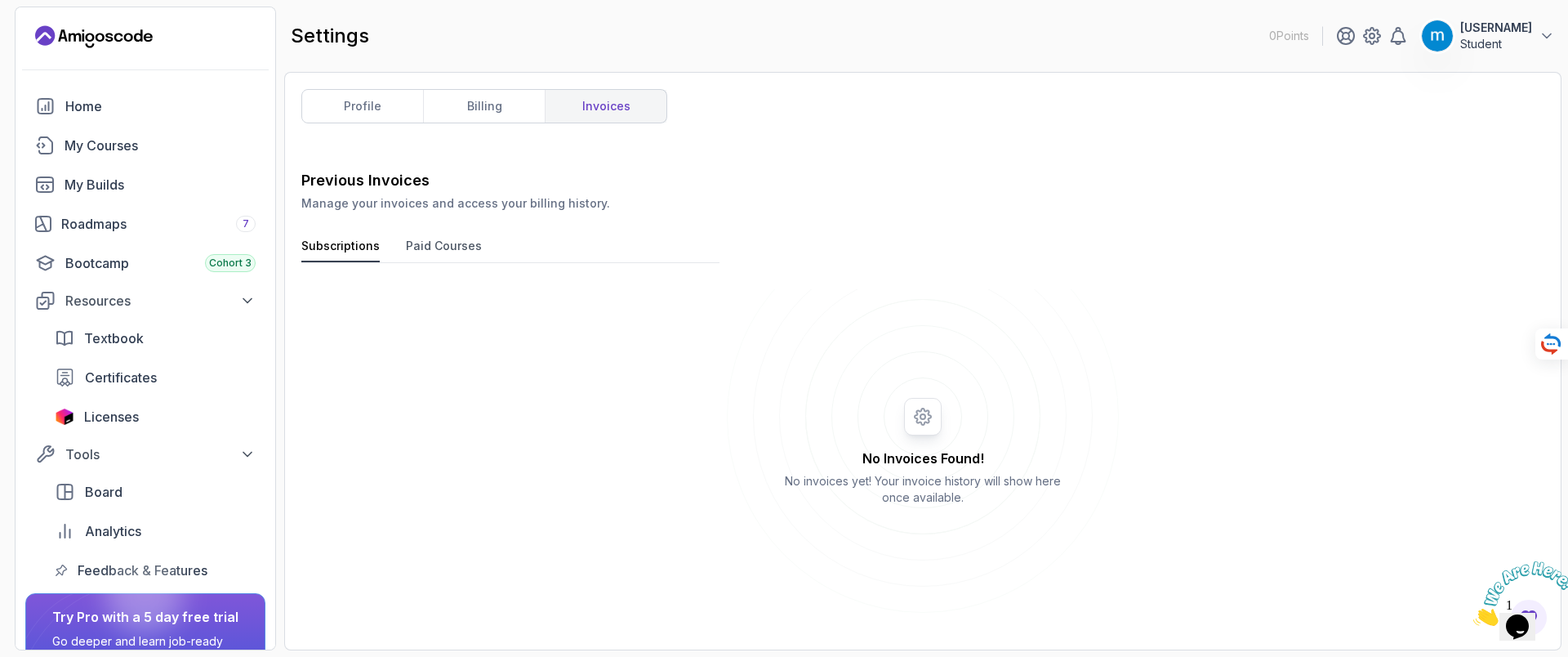 click on "Paid Courses" at bounding box center [443, 250] 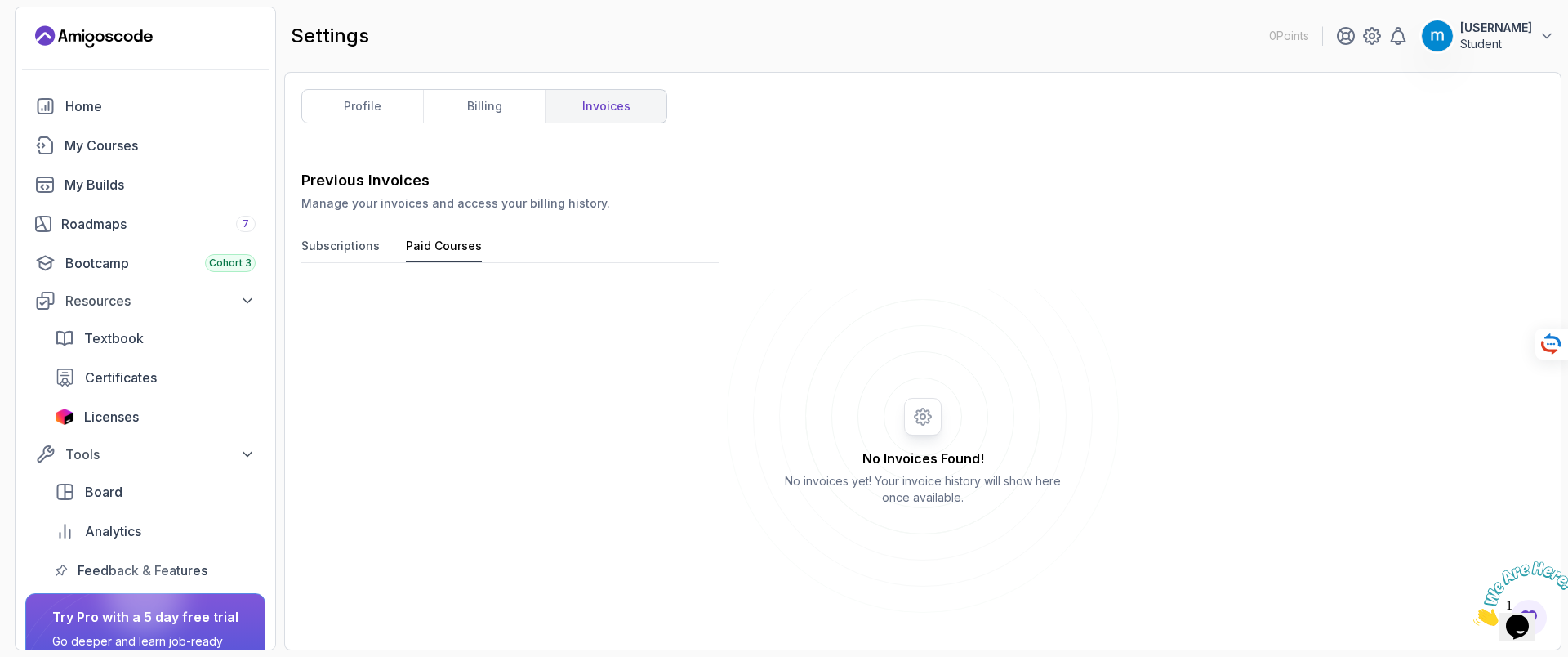 click on "Subscriptions" at bounding box center (341, 250) 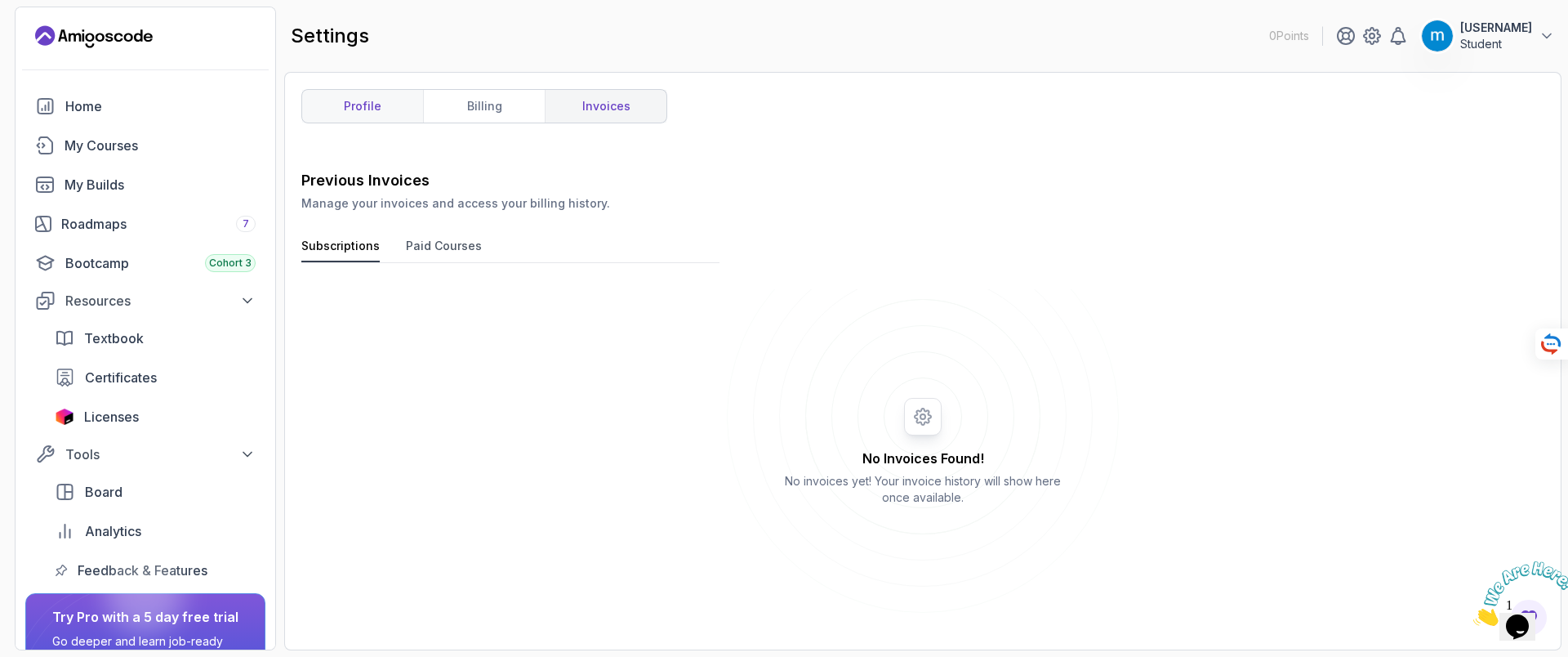 click on "profile" at bounding box center [363, 106] 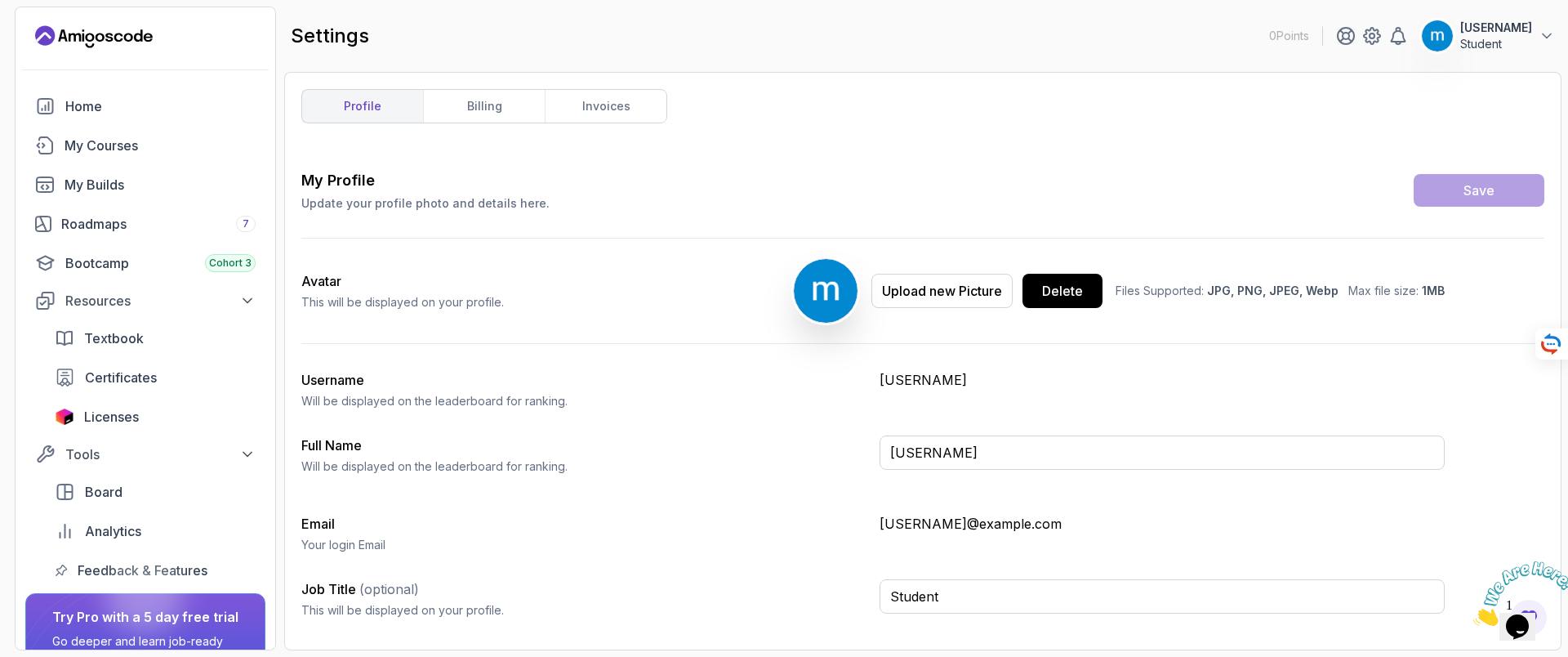 scroll, scrollTop: 0, scrollLeft: 0, axis: both 